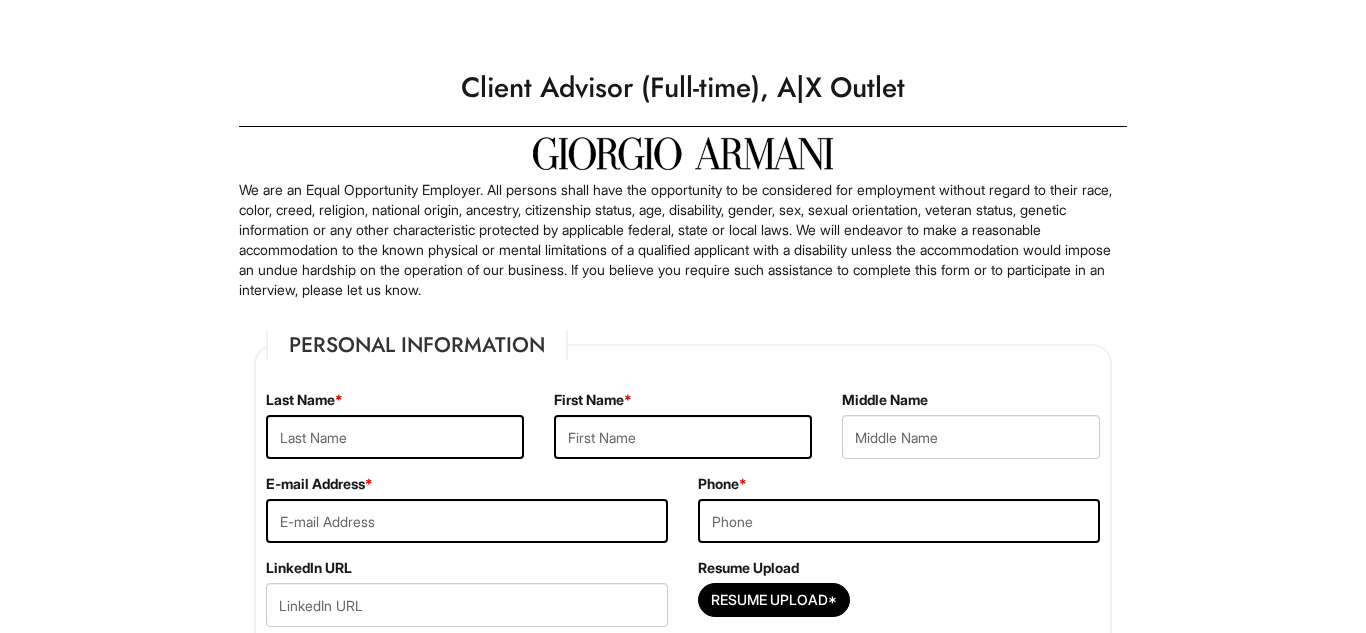 scroll, scrollTop: 0, scrollLeft: 0, axis: both 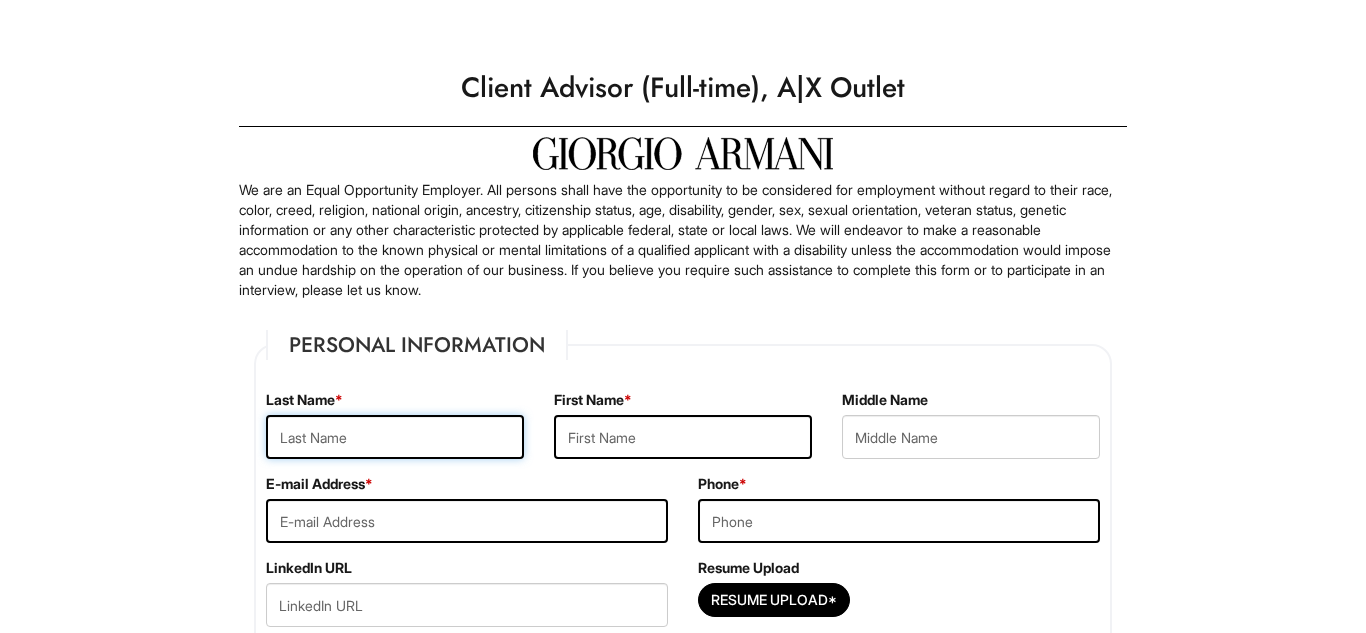 click at bounding box center [395, 437] 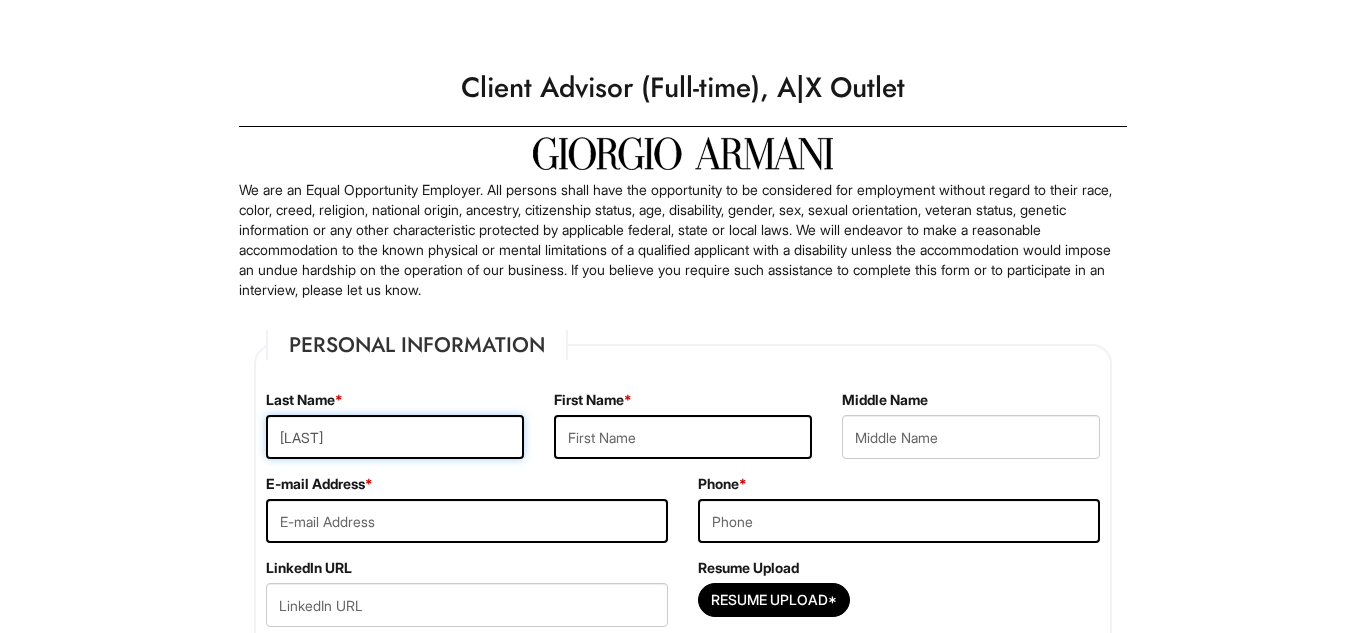 type on "Damani" 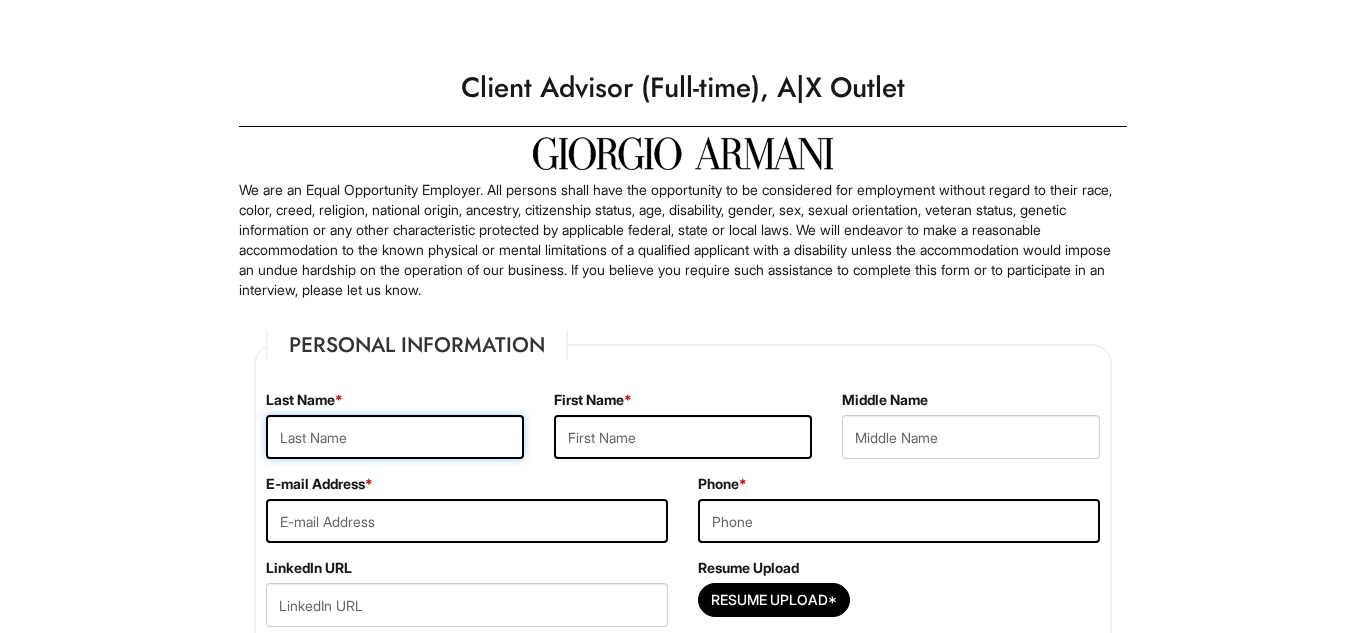 click at bounding box center (395, 437) 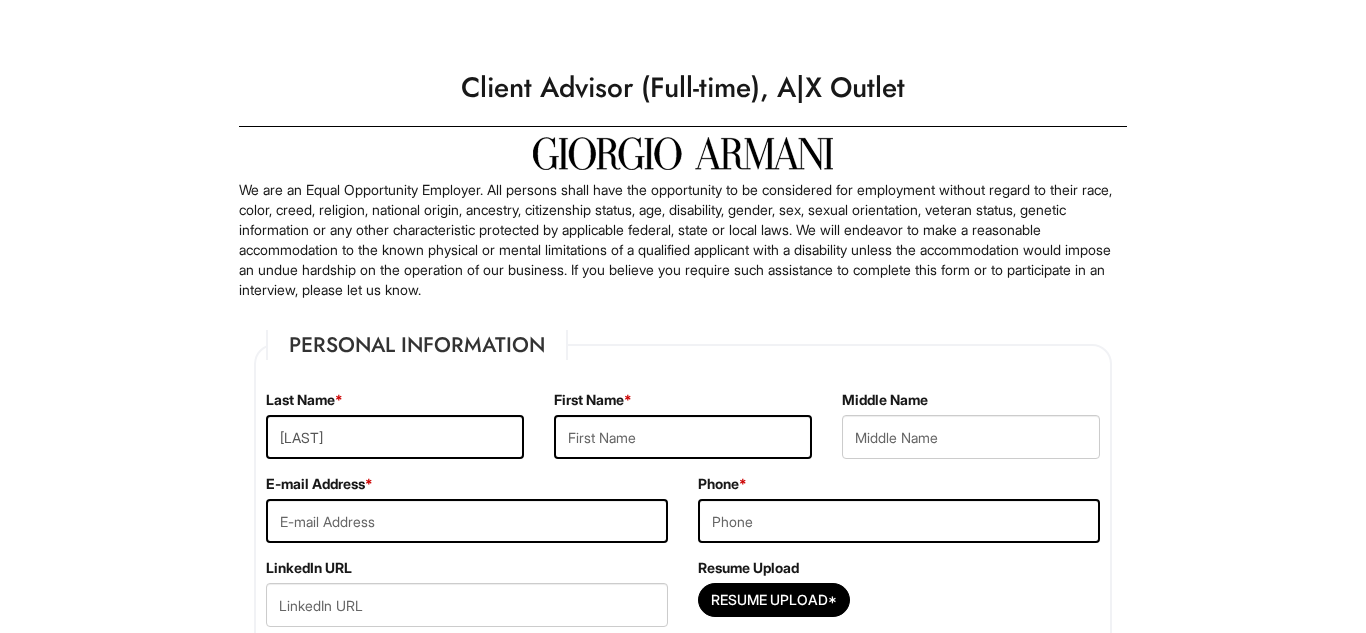 type on "Damani" 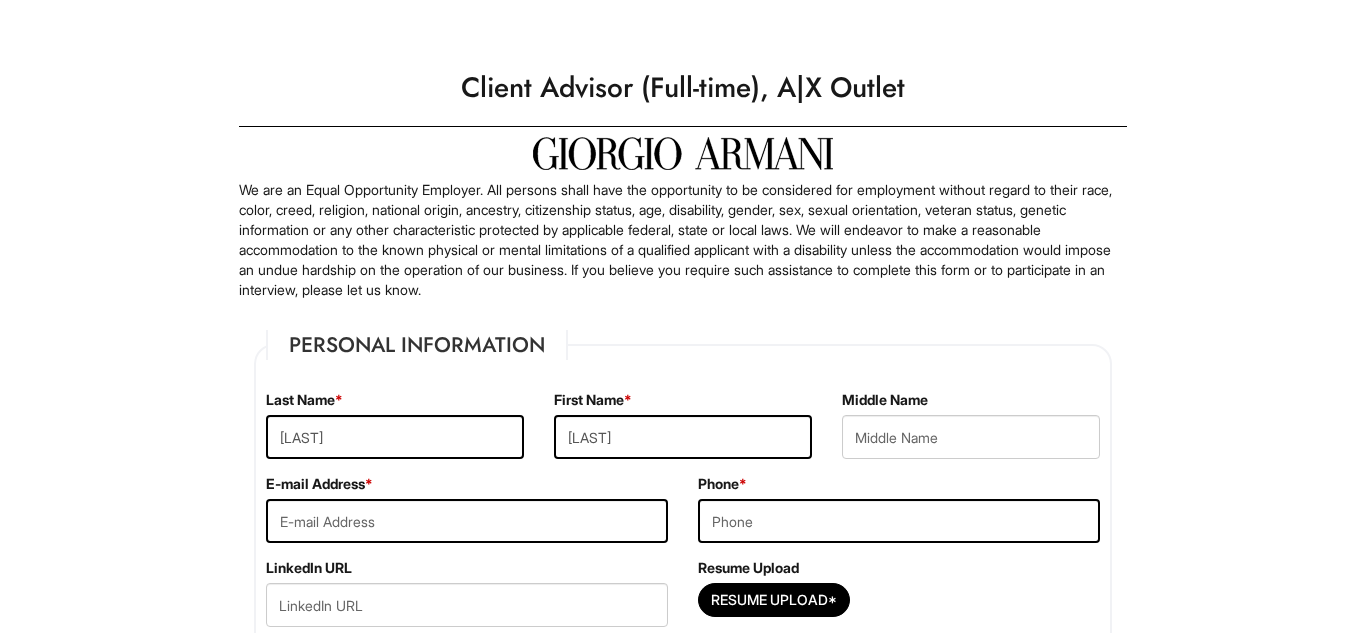 type on "dkalese24@gmail.com" 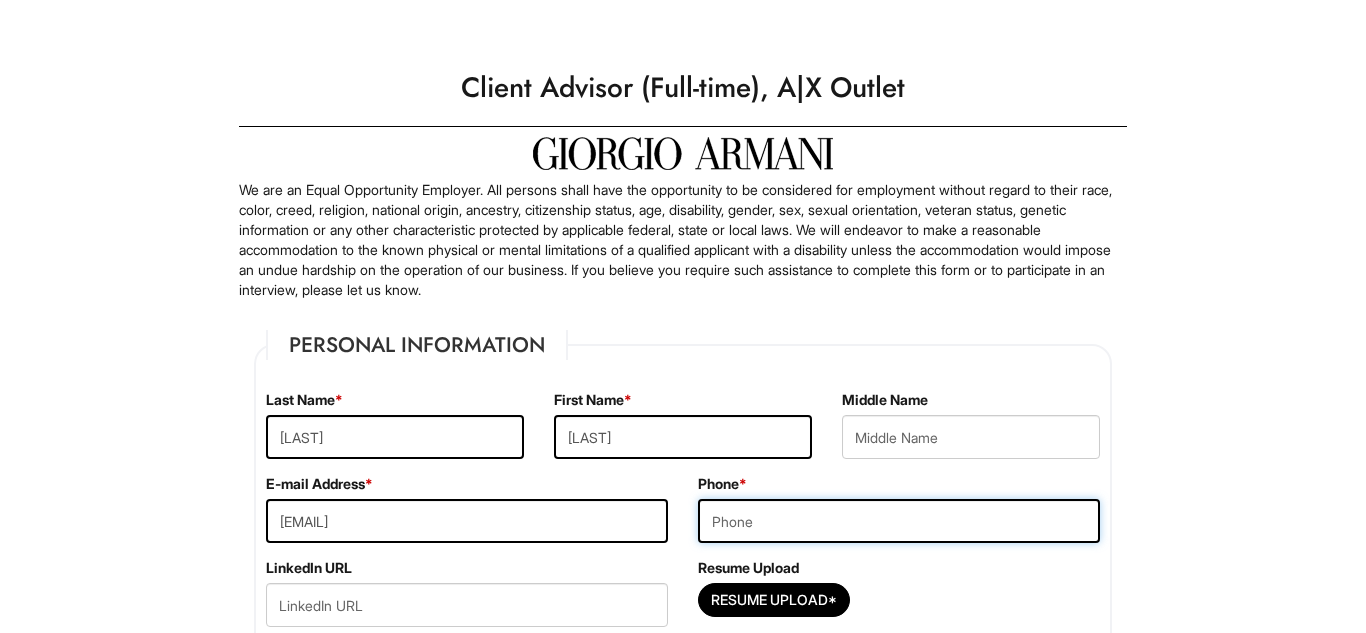 type on "3013579732" 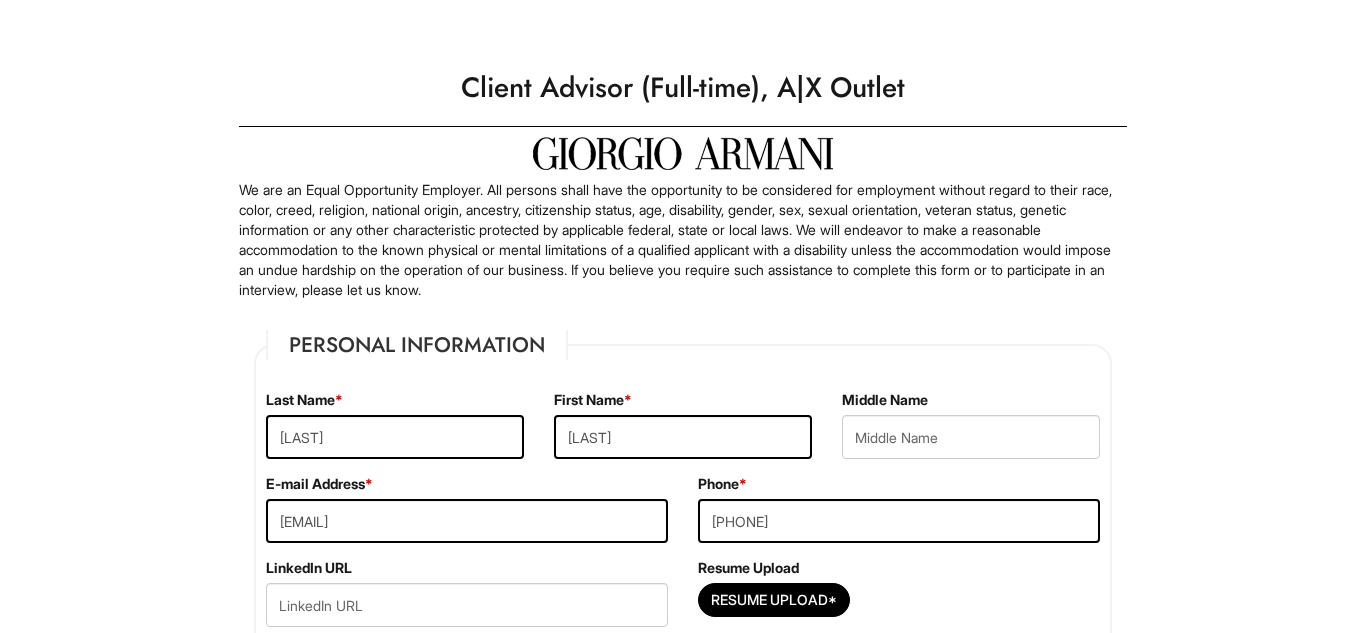 type on "Montgomery Village" 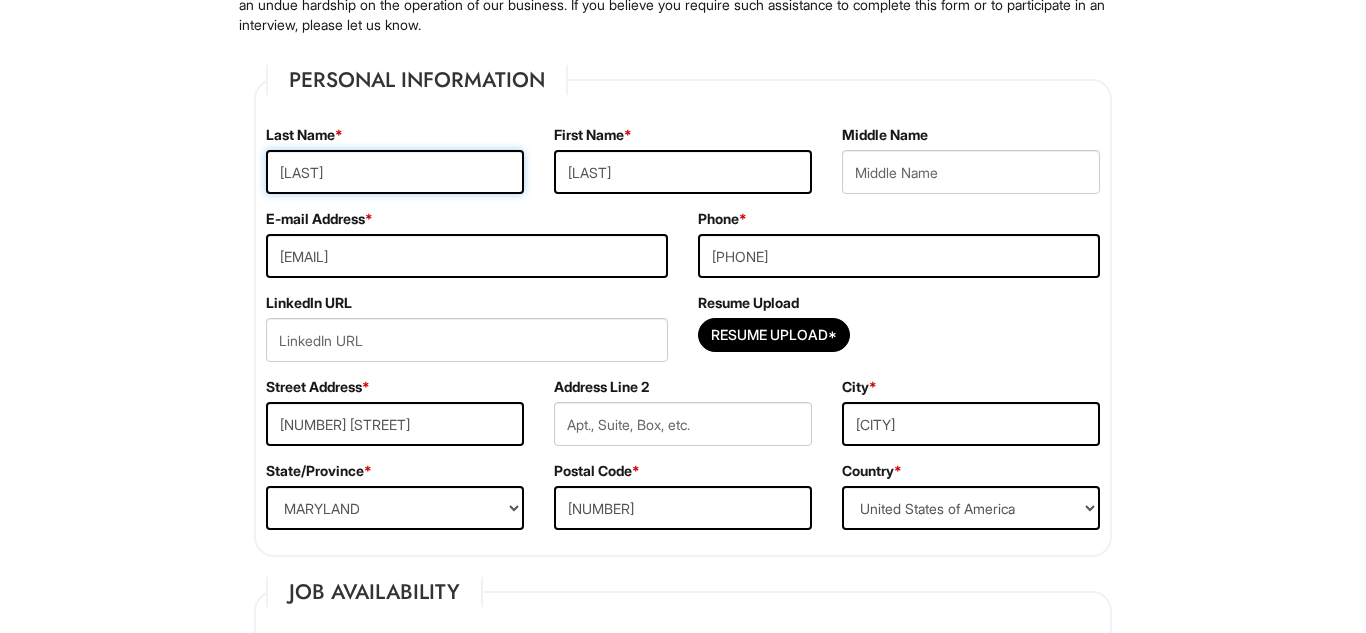scroll, scrollTop: 266, scrollLeft: 0, axis: vertical 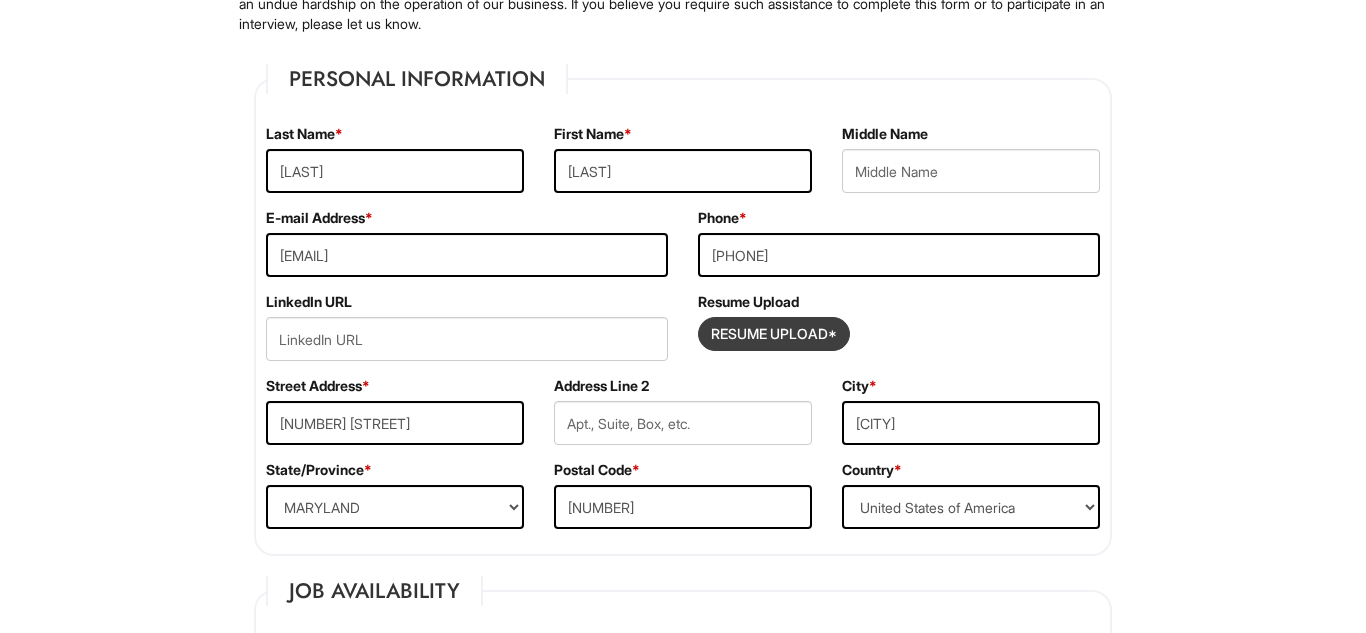 click at bounding box center (774, 334) 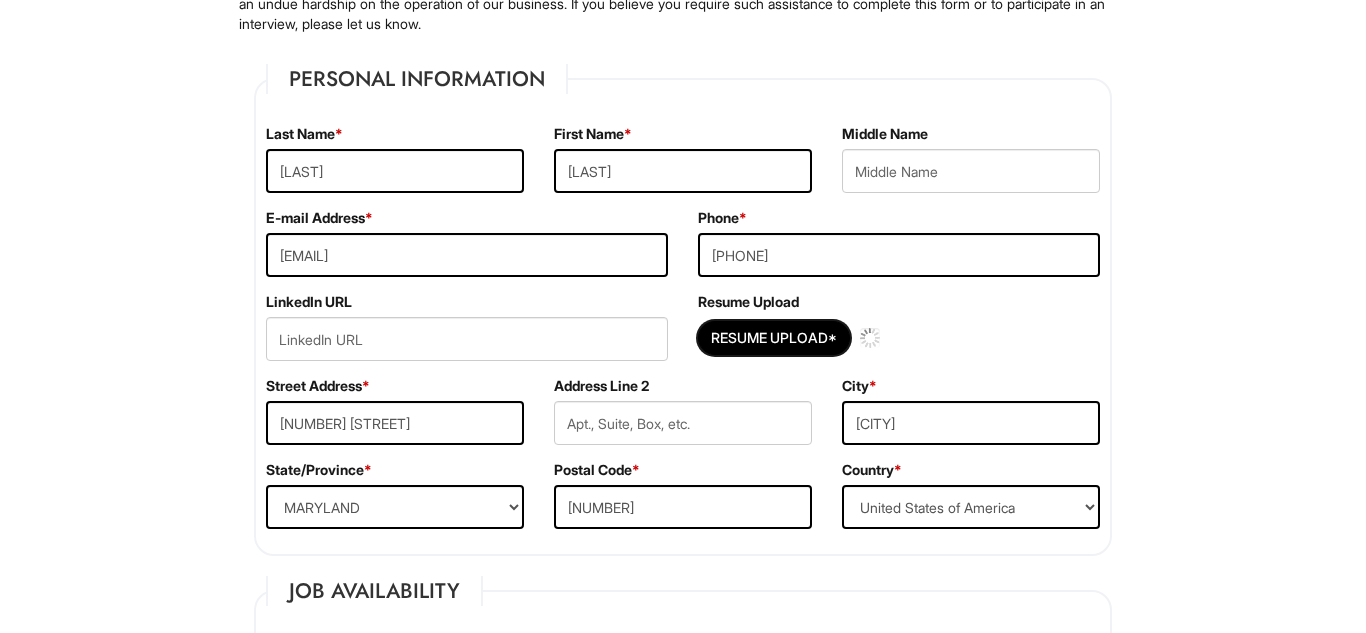 type 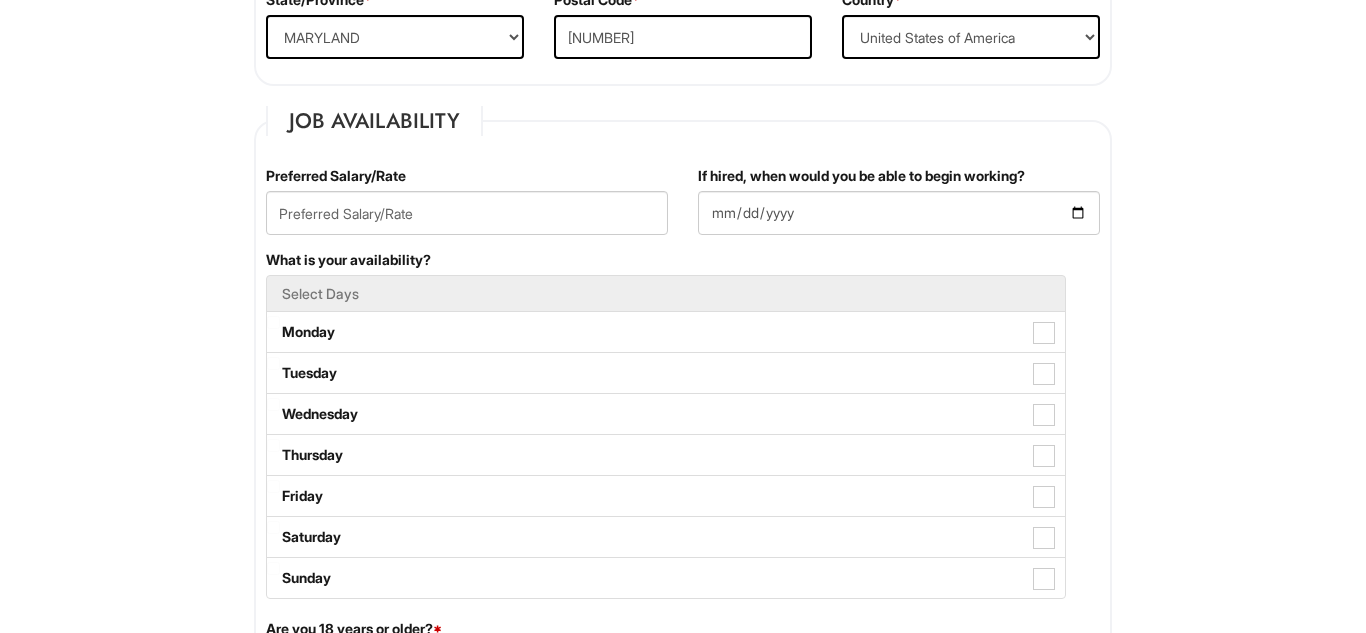 scroll, scrollTop: 737, scrollLeft: 0, axis: vertical 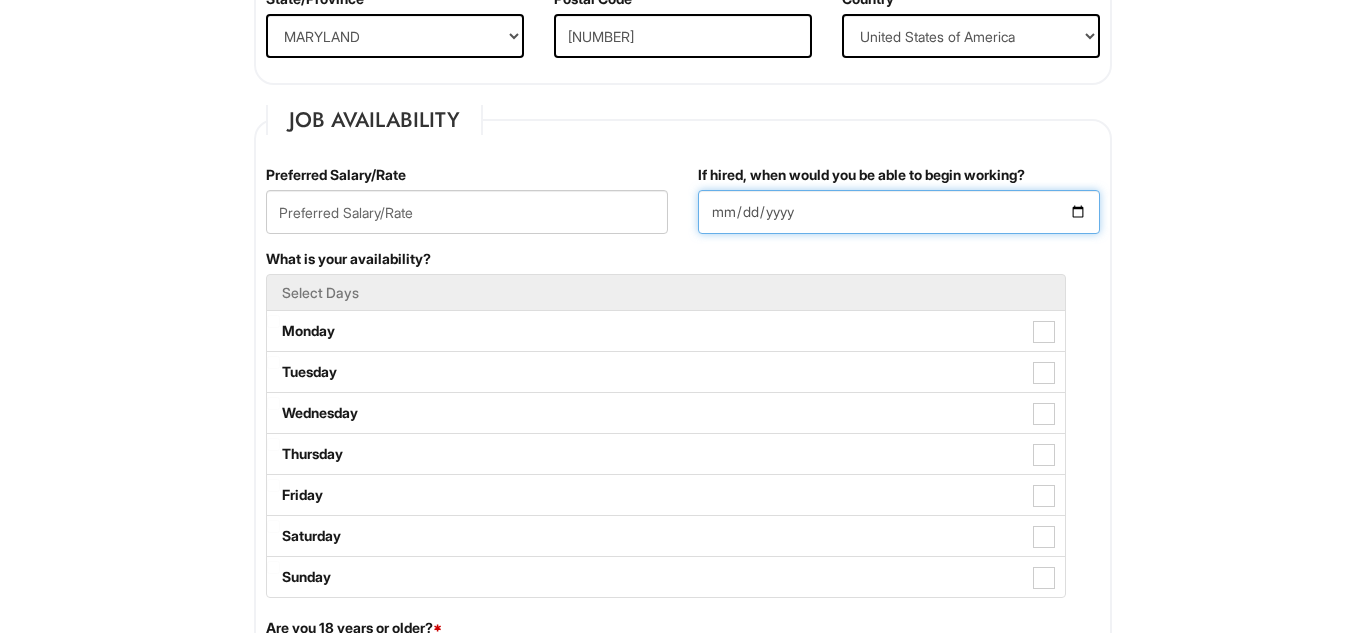 click on "If hired, when would you be able to begin working?" at bounding box center (899, 212) 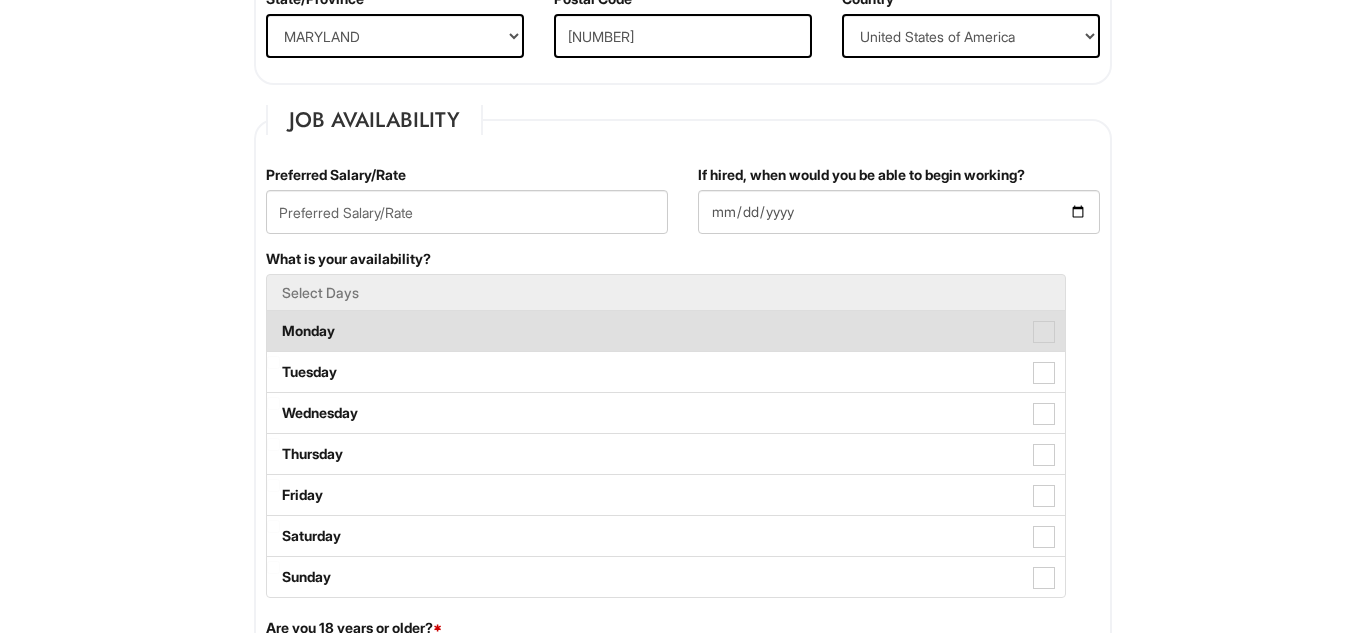 click on "Monday" at bounding box center (666, 331) 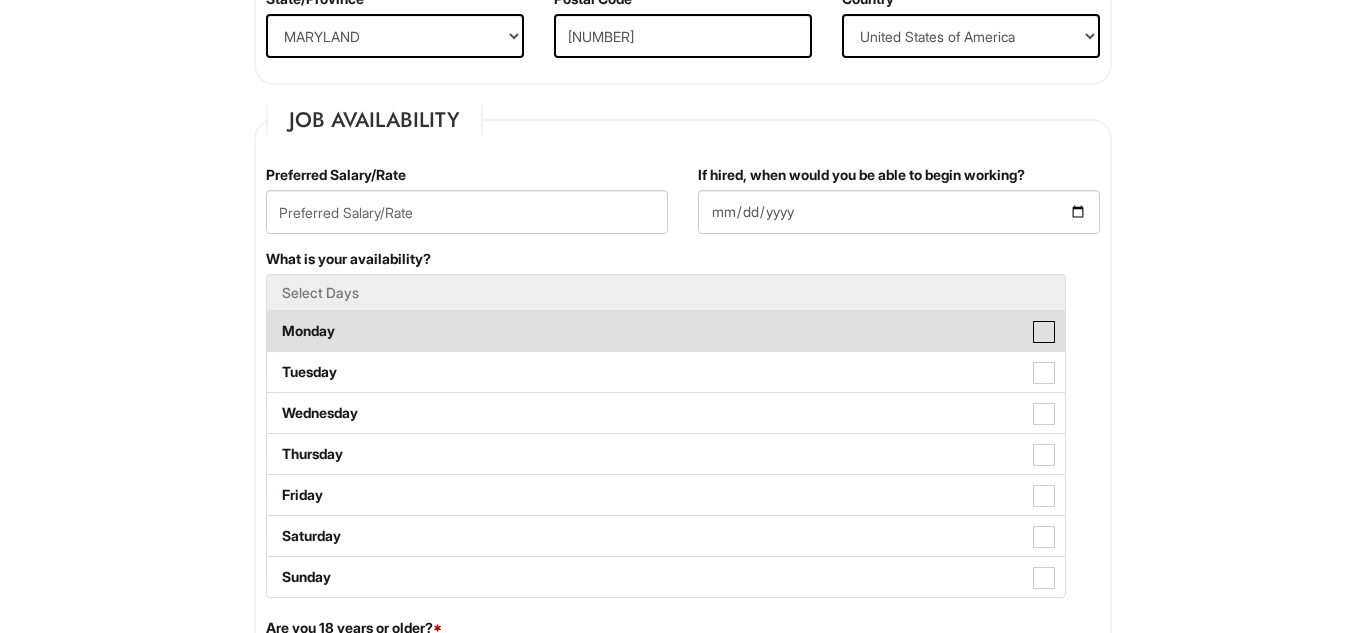 click on "Monday" at bounding box center (273, 321) 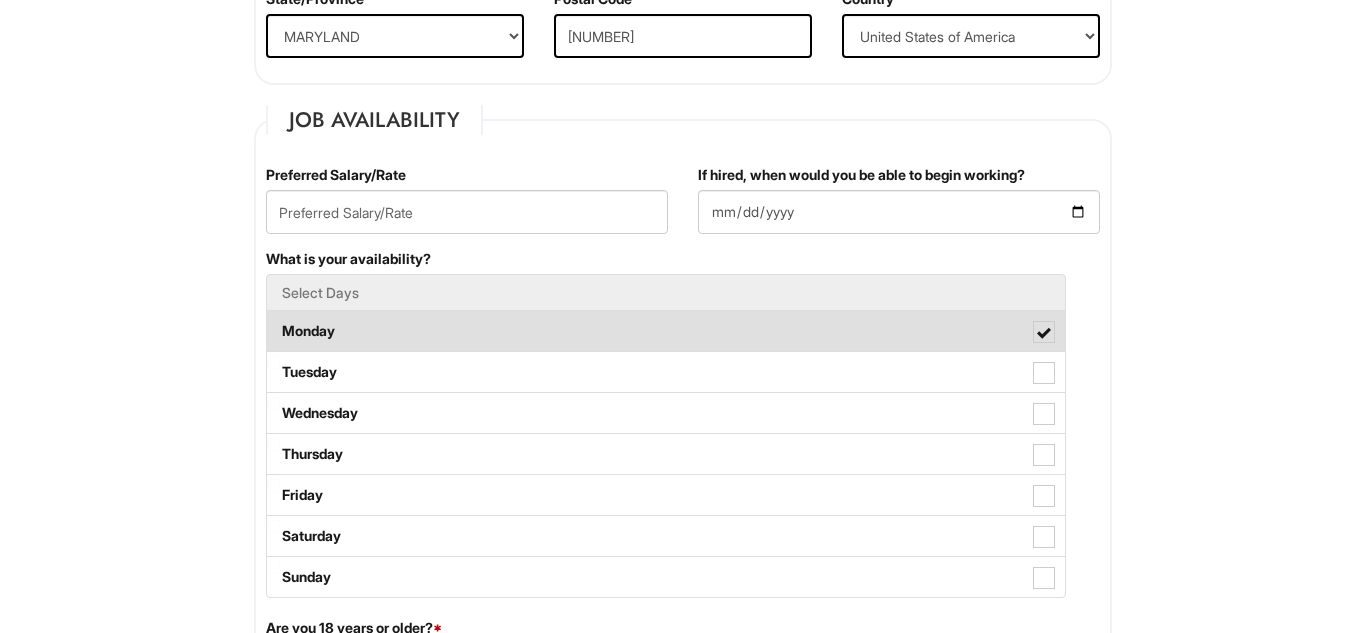 click on "Monday" at bounding box center (666, 331) 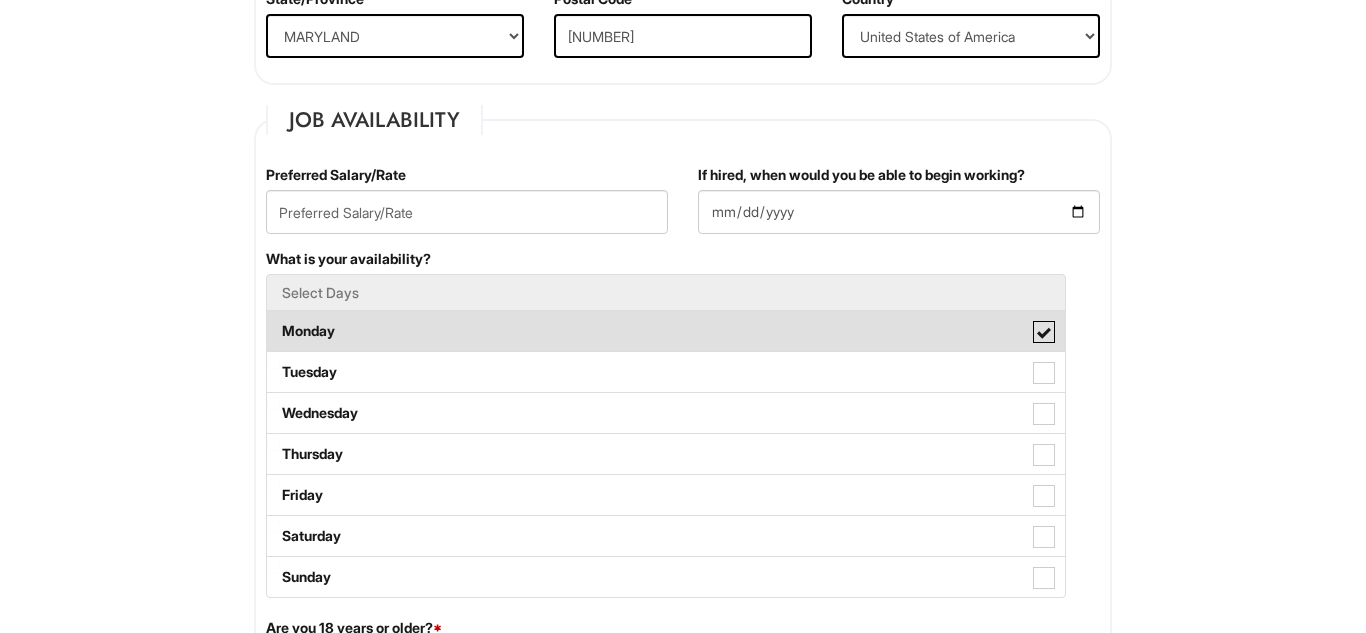 click on "Monday" at bounding box center (273, 321) 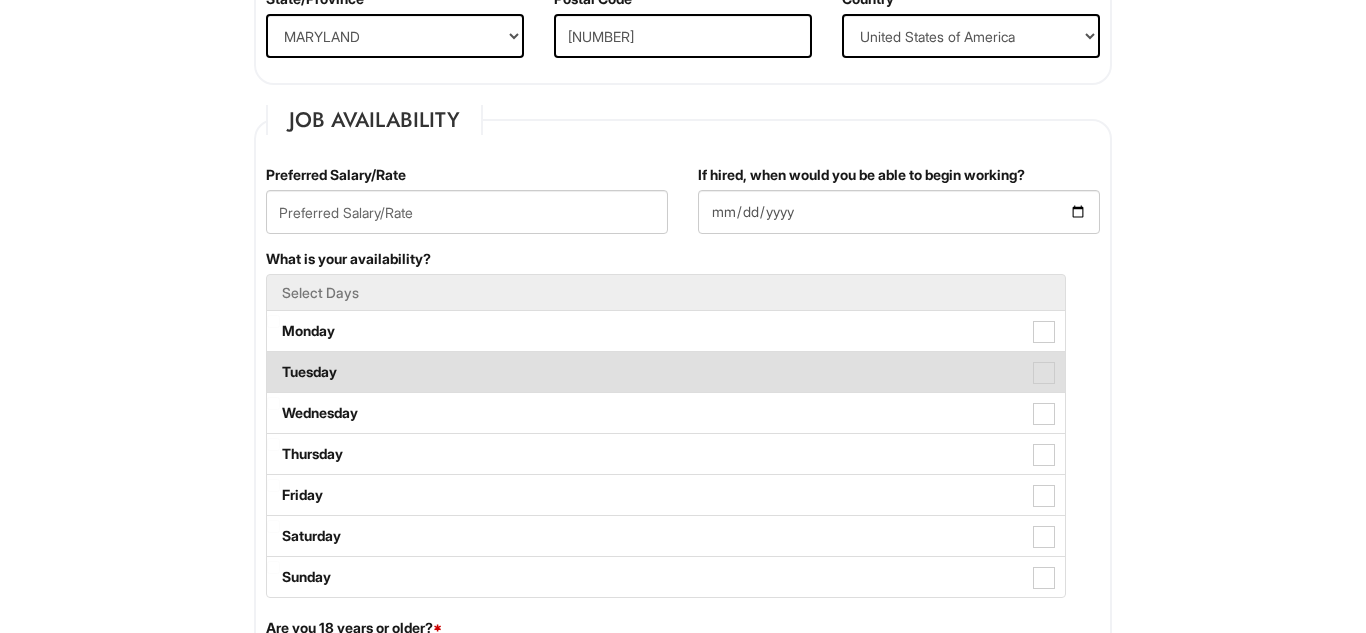 click on "Tuesday" at bounding box center [666, 372] 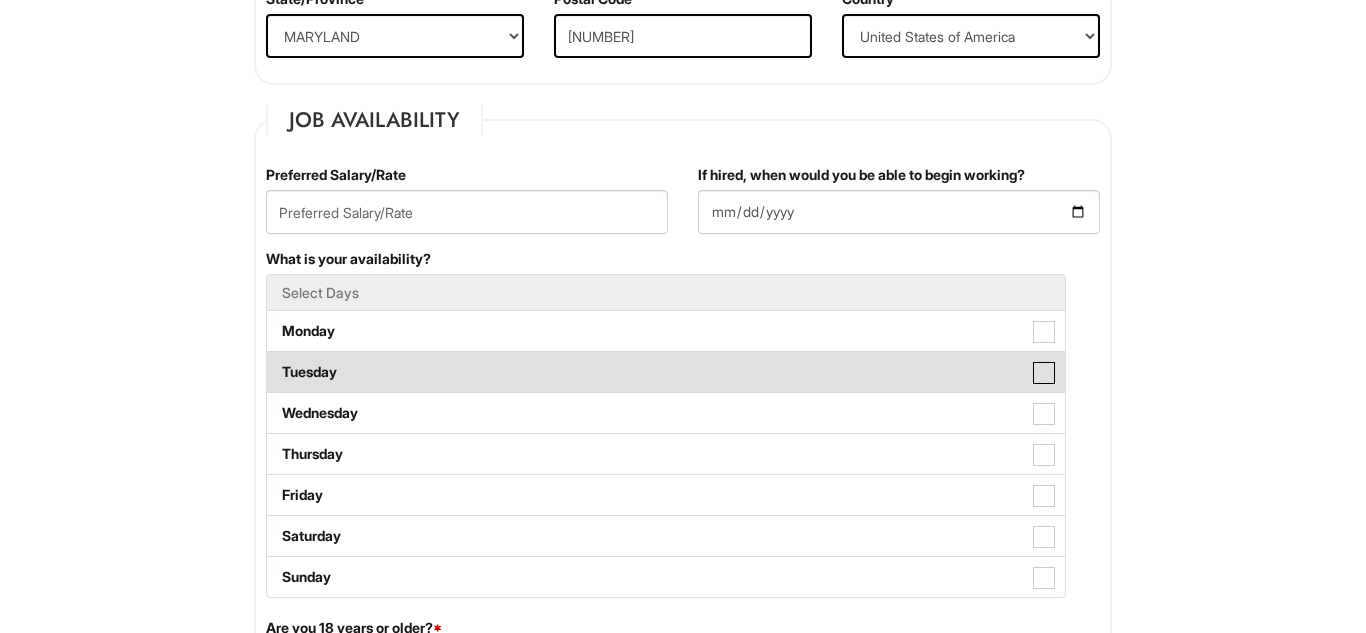 click on "Tuesday" at bounding box center [273, 362] 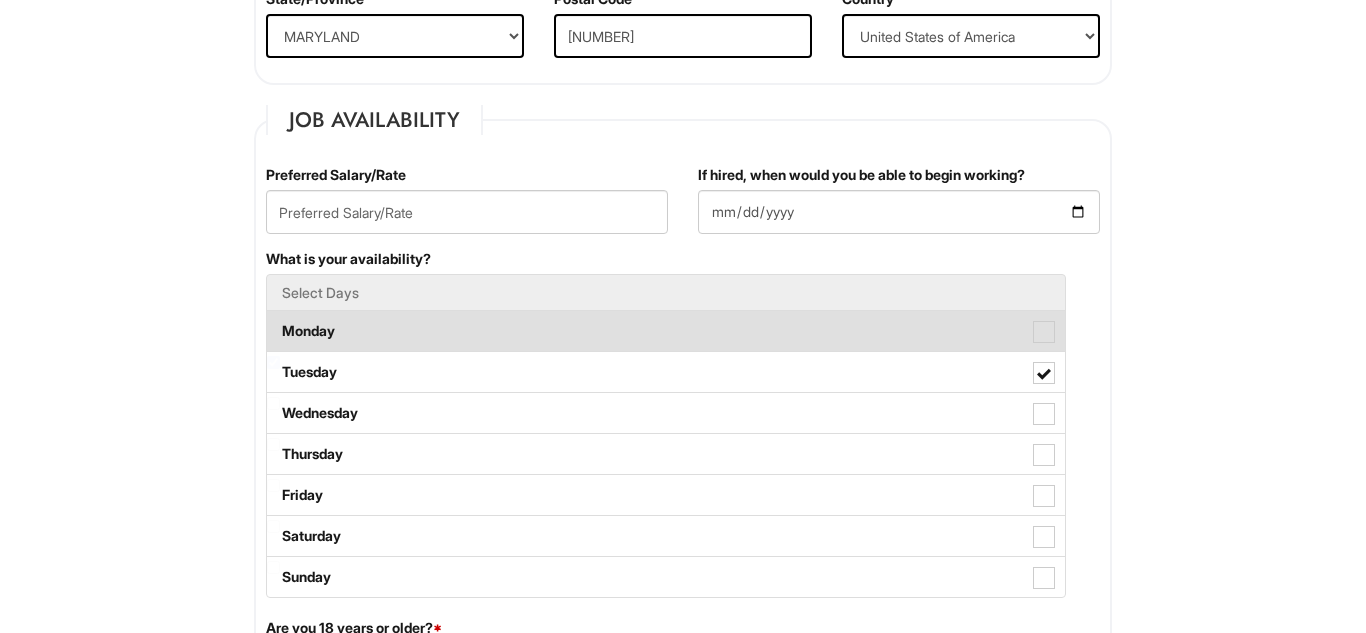 click on "Monday" at bounding box center (666, 331) 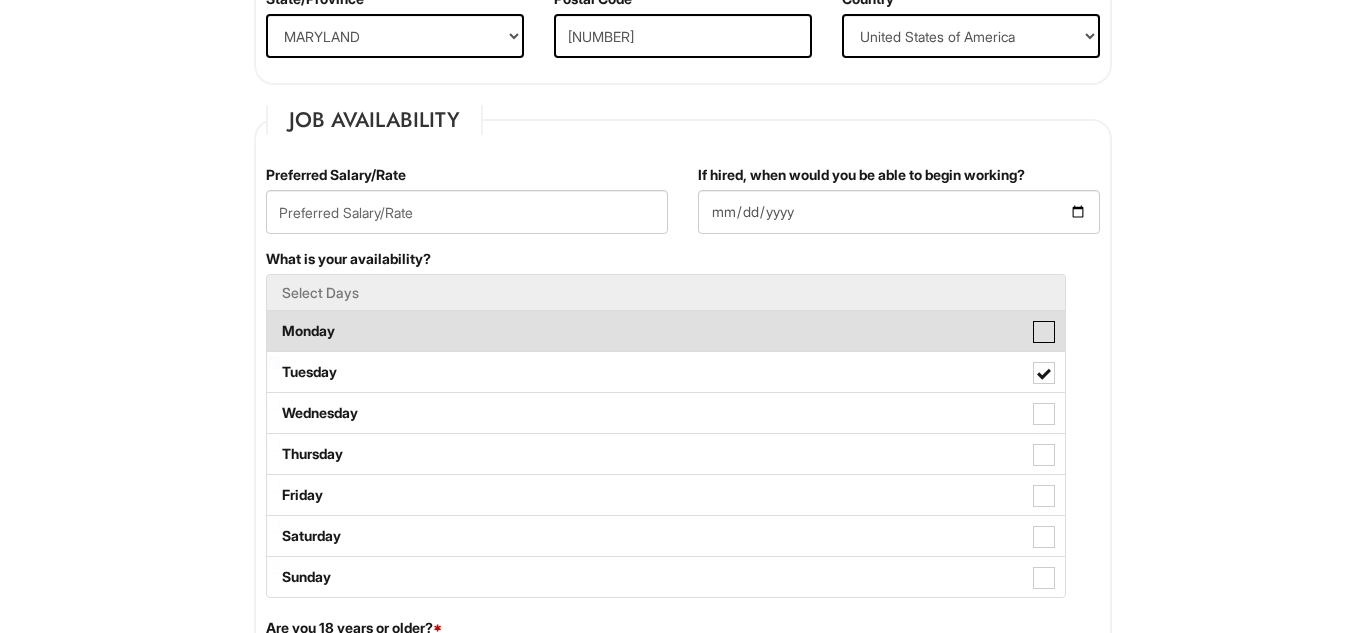 click on "Monday" at bounding box center [273, 321] 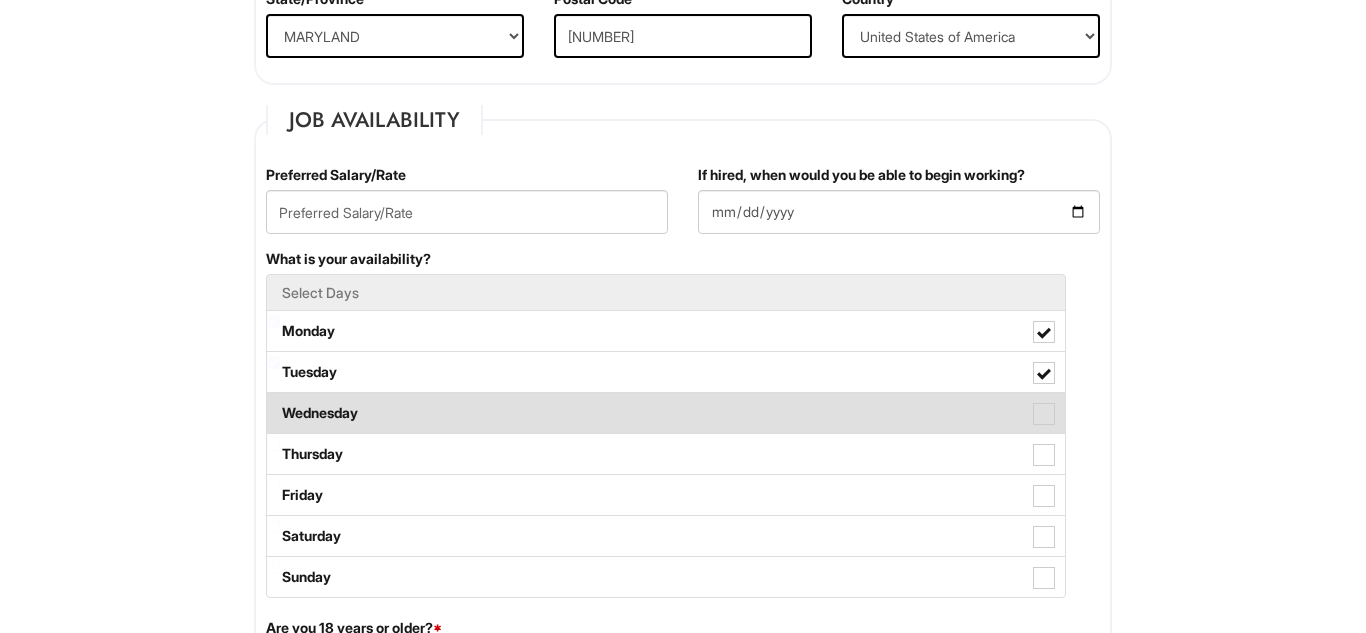 click on "Wednesday" at bounding box center [666, 413] 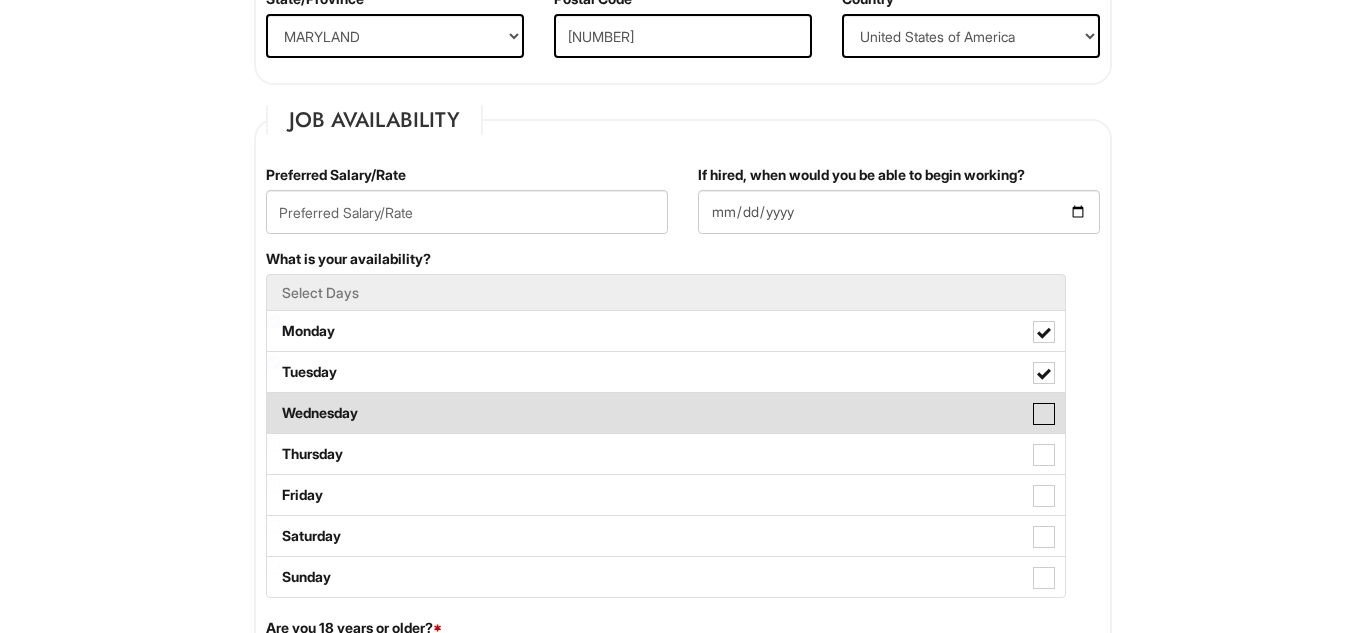 click on "Wednesday" at bounding box center [273, 403] 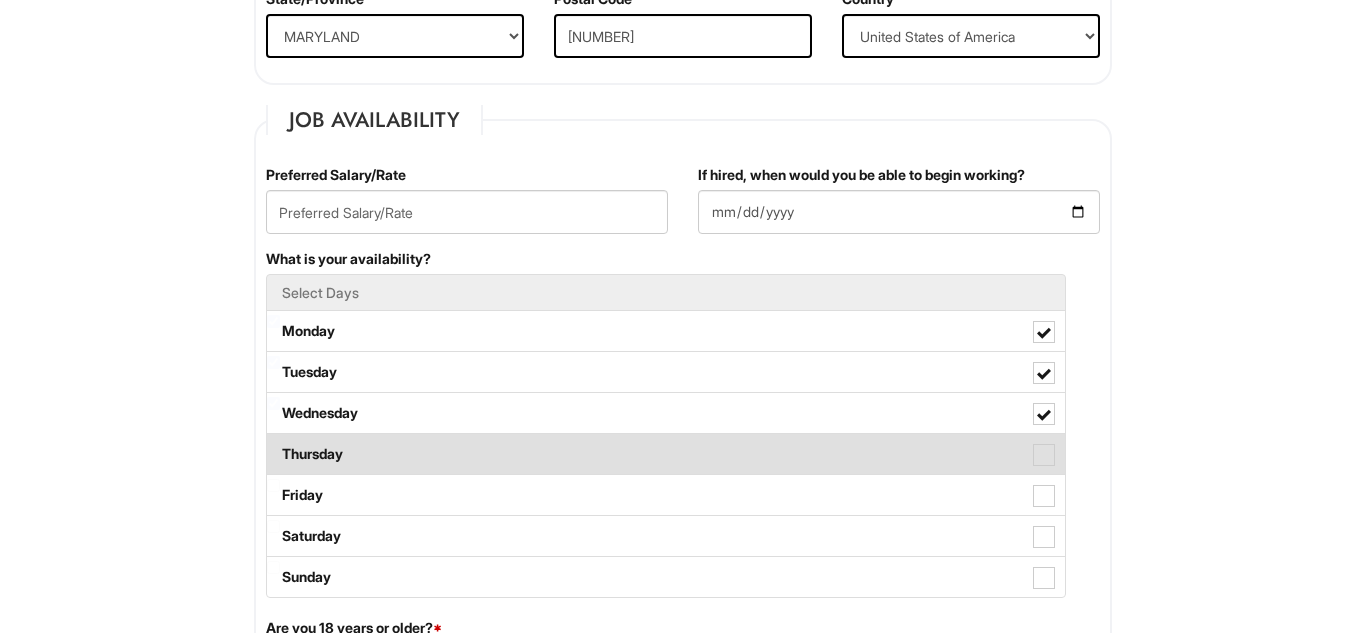 click on "Thursday" at bounding box center [666, 454] 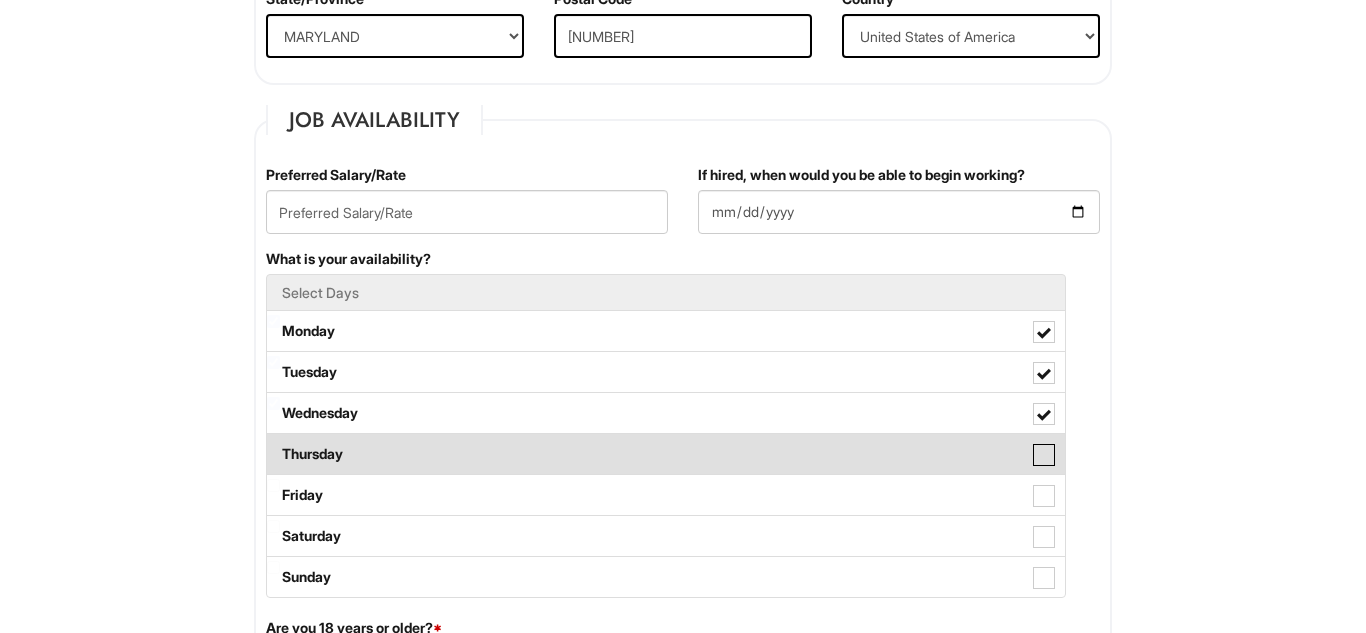 click on "Thursday" at bounding box center (273, 444) 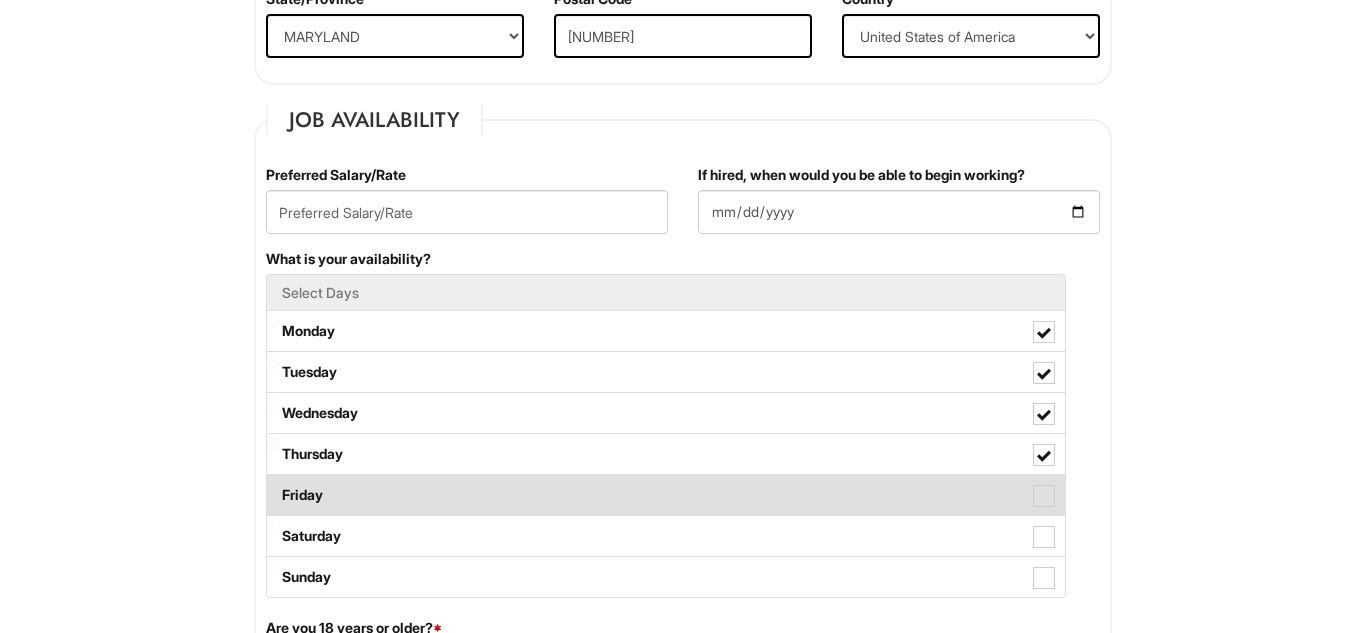 click on "Friday" at bounding box center (666, 495) 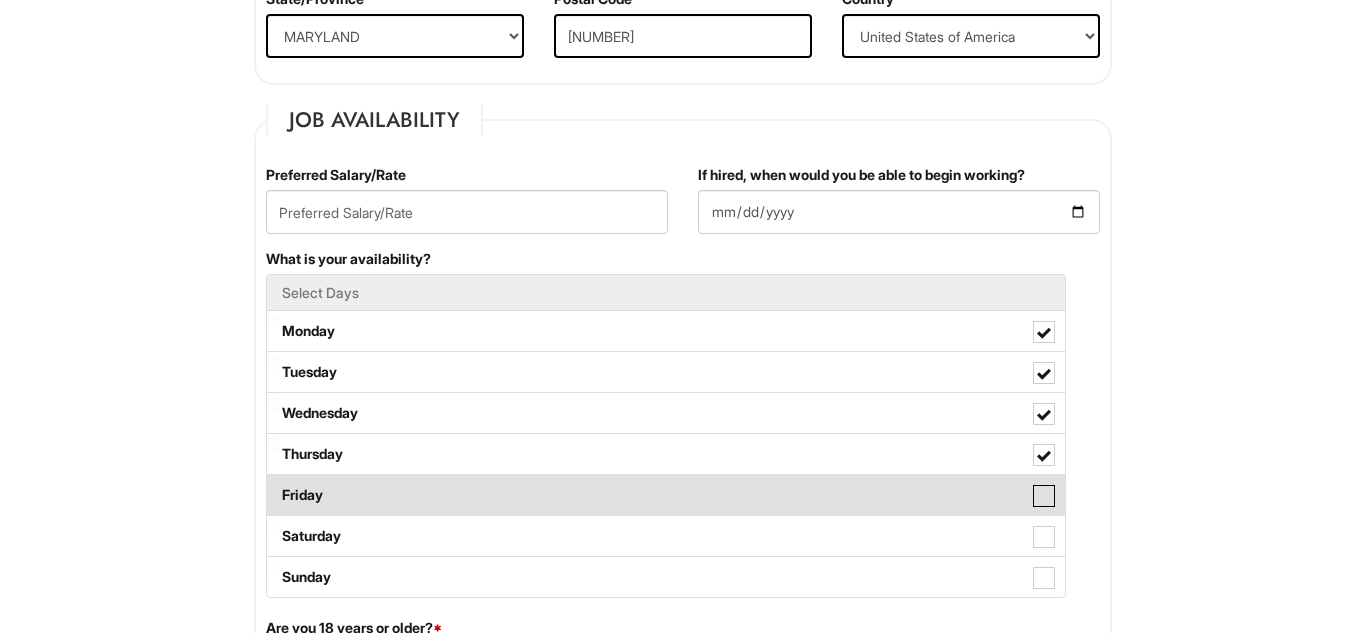 click on "Friday" at bounding box center [273, 485] 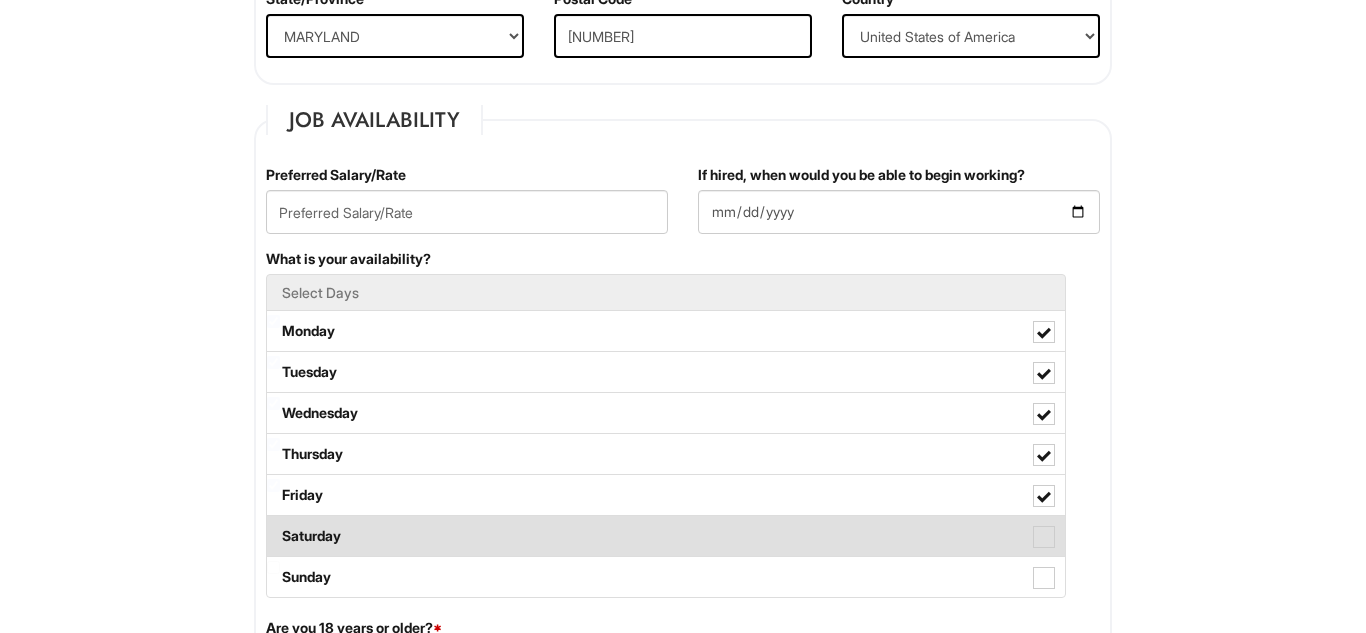 click on "Saturday" at bounding box center (666, 536) 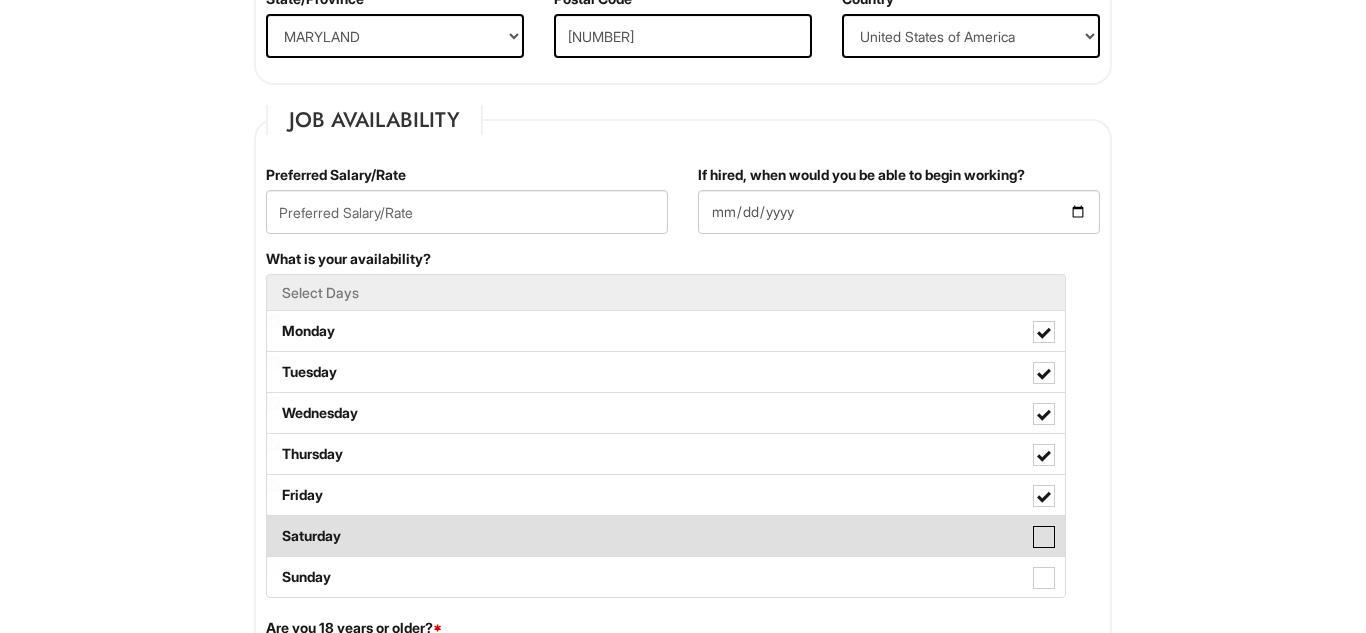 click on "Saturday" at bounding box center (273, 526) 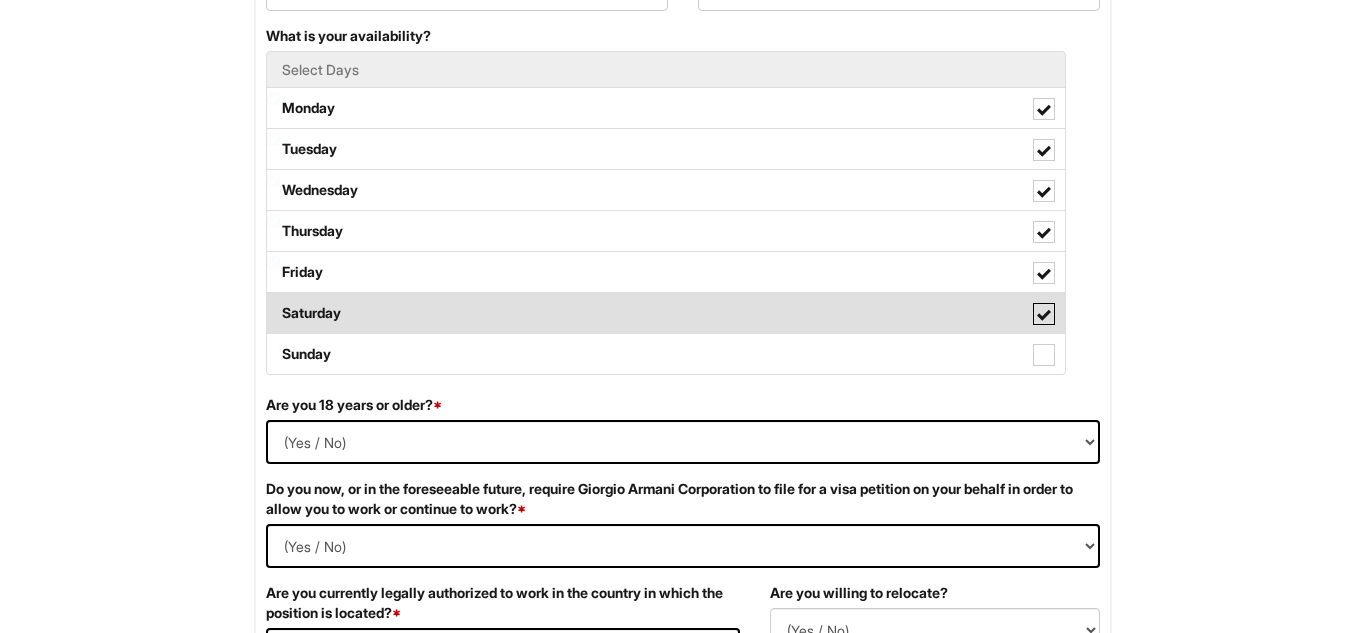 scroll, scrollTop: 962, scrollLeft: 0, axis: vertical 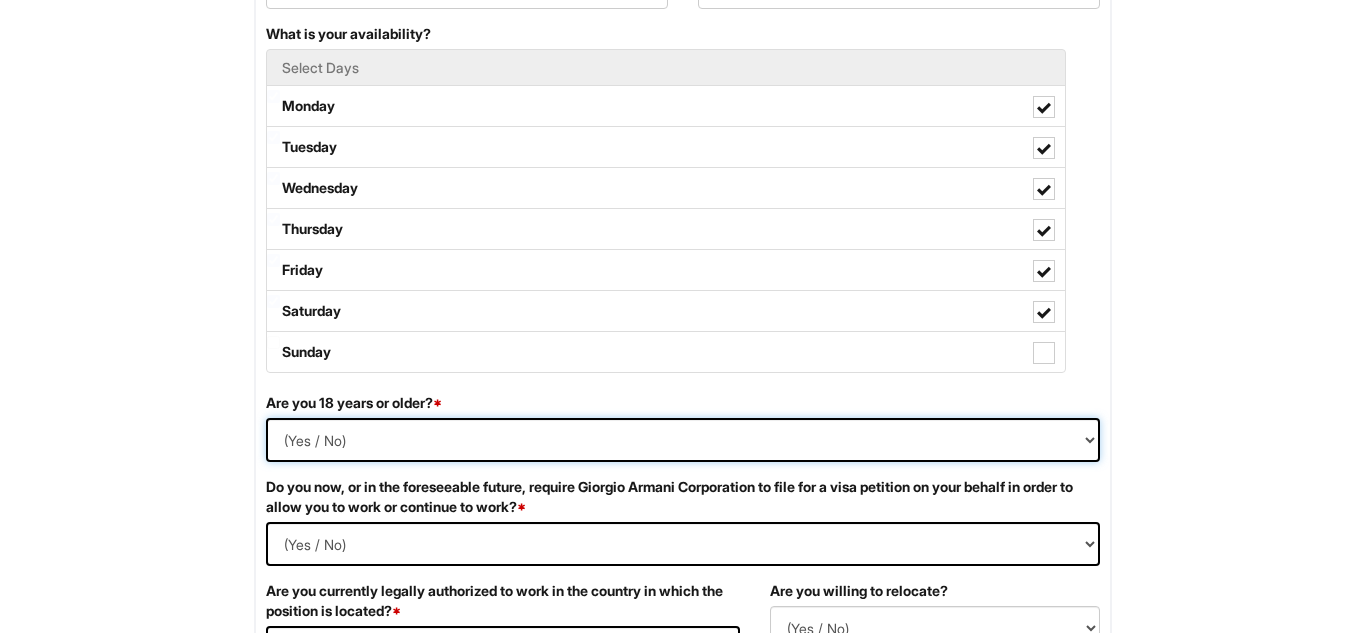 click on "(Yes / No) Yes No" at bounding box center [683, 440] 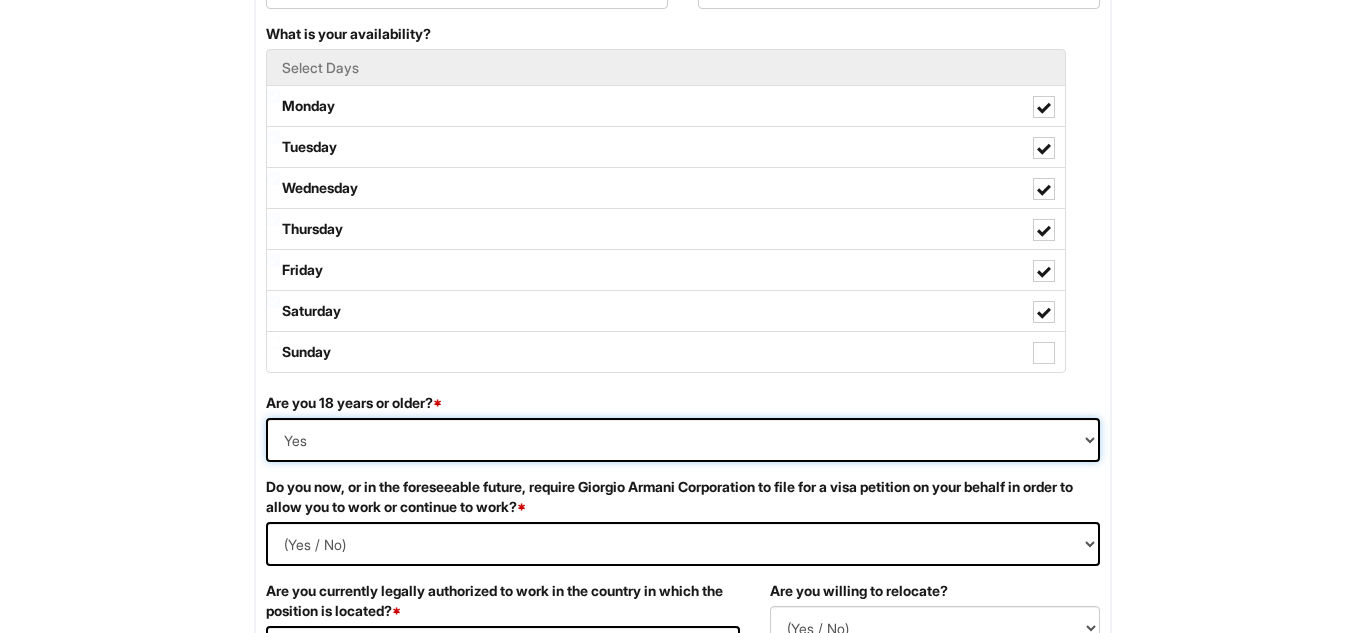 click on "(Yes / No) Yes No" at bounding box center (683, 440) 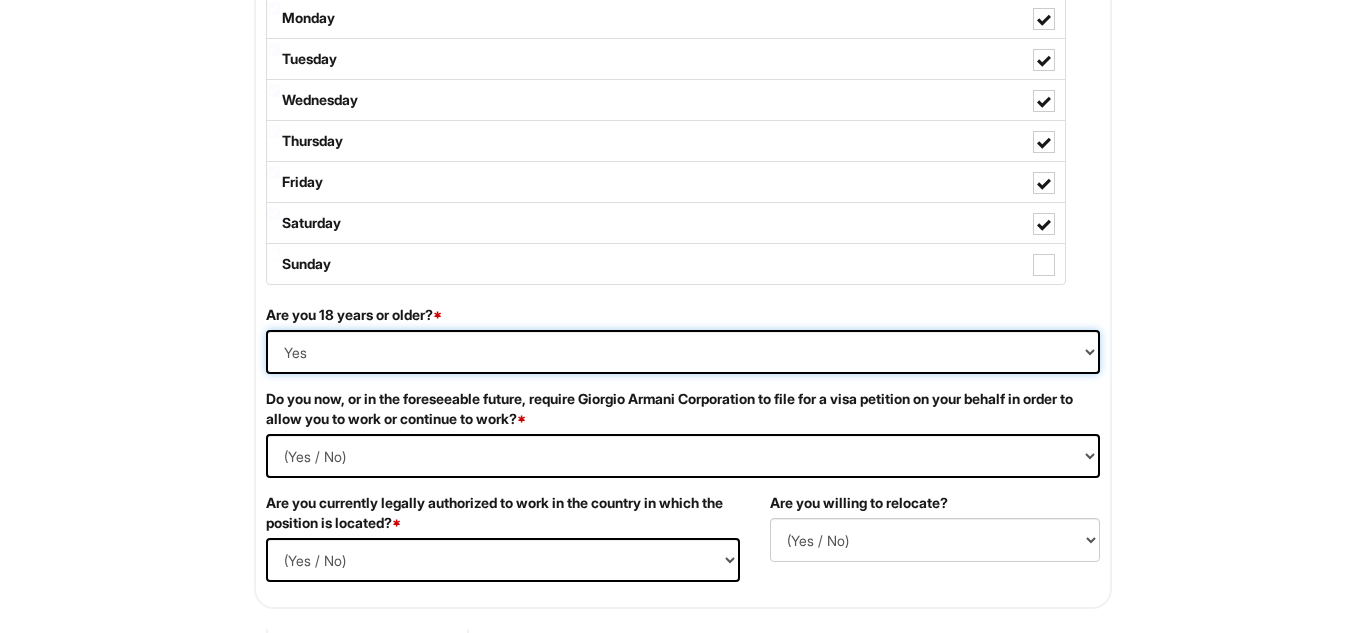 scroll, scrollTop: 1054, scrollLeft: 0, axis: vertical 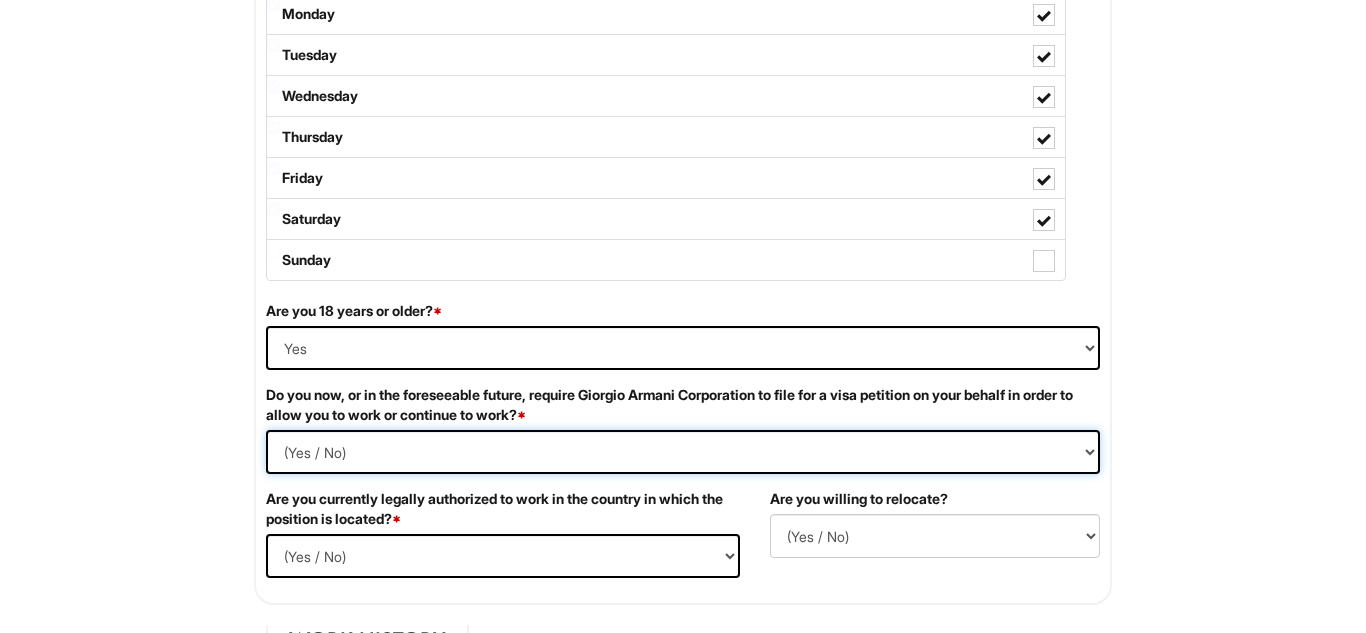 click on "(Yes / No) Yes No" at bounding box center [683, 452] 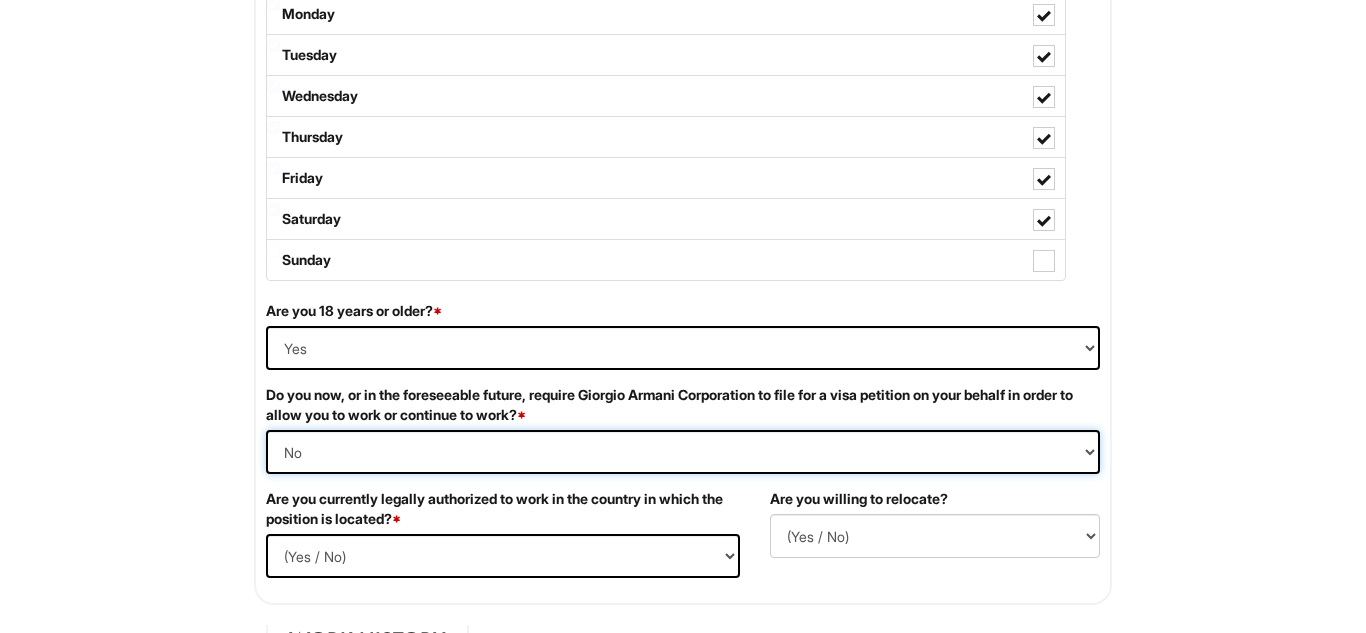 click on "(Yes / No) Yes No" at bounding box center (683, 452) 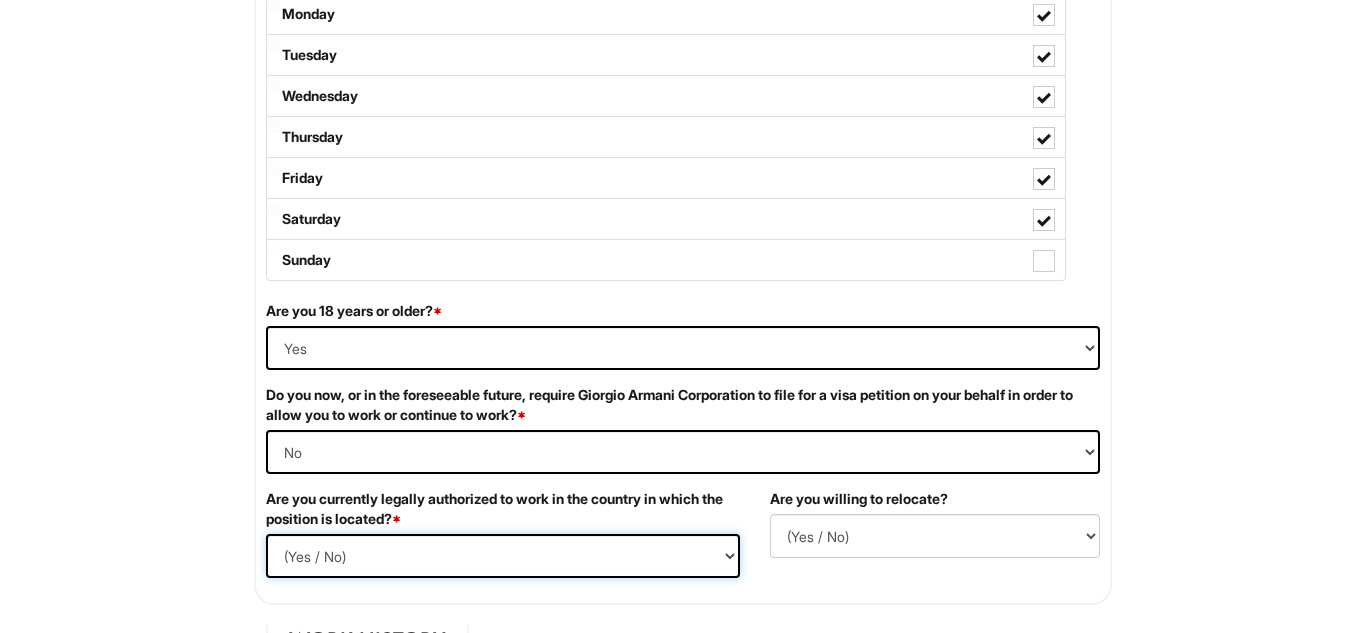 click on "(Yes / No) Yes No" at bounding box center [503, 556] 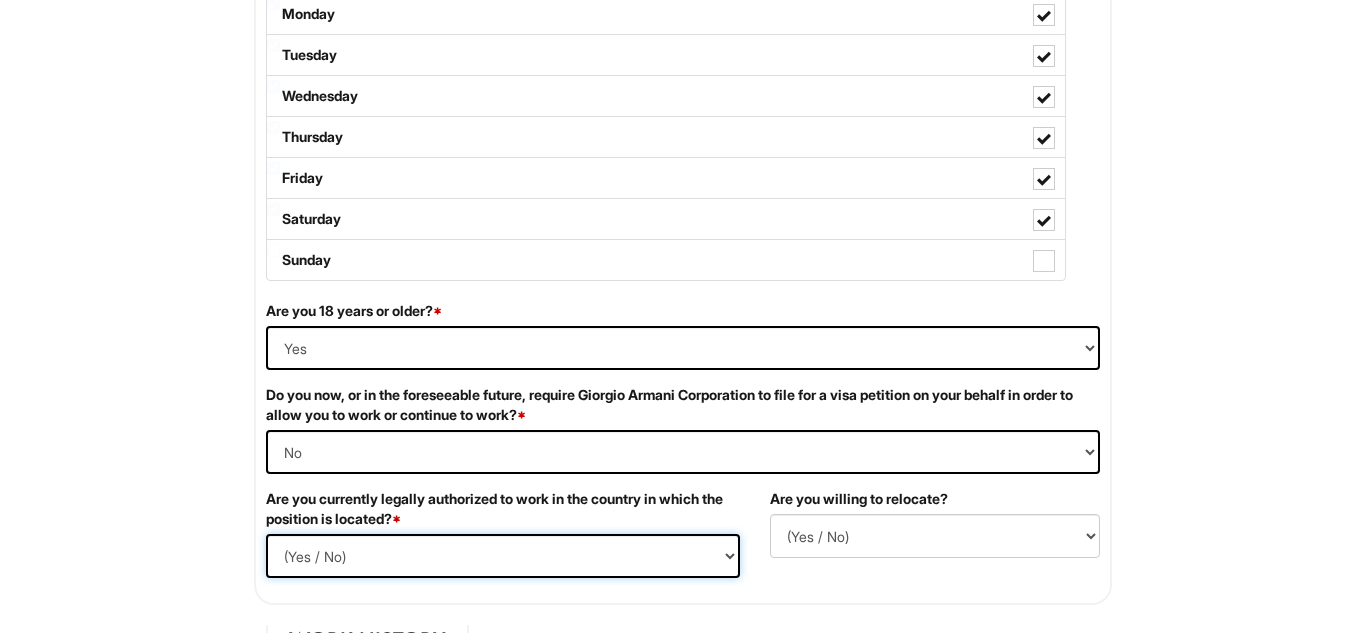 select on "Yes" 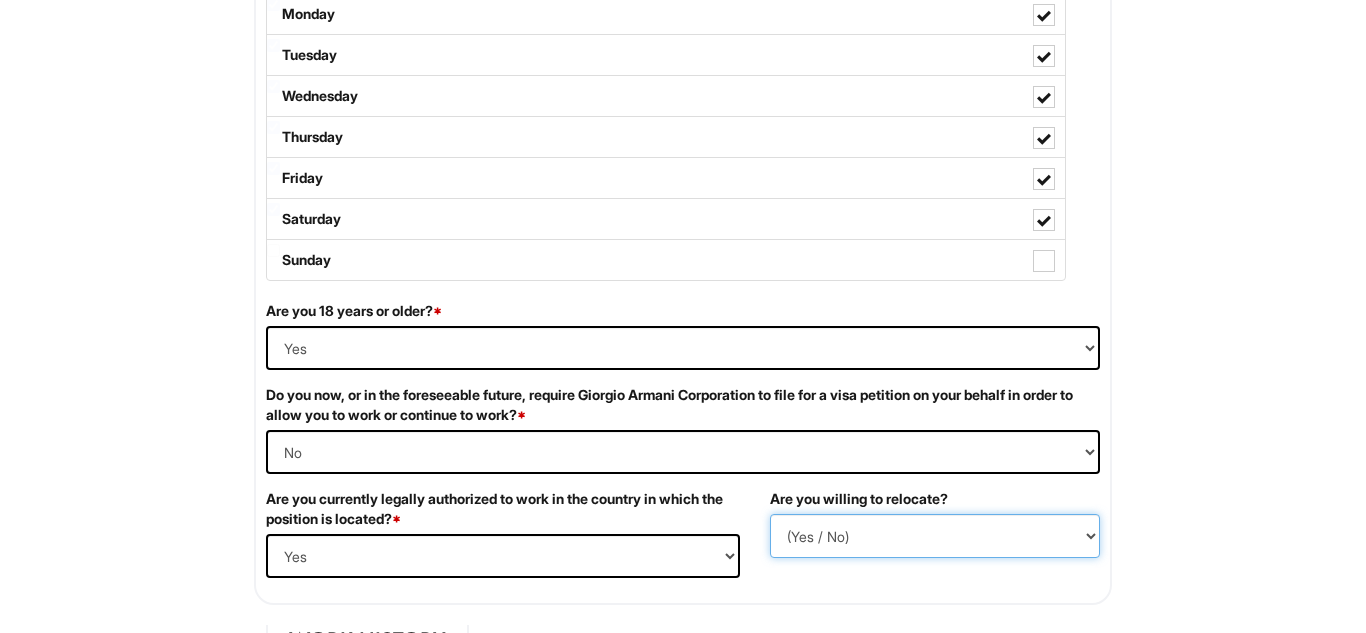 click on "(Yes / No) No Yes" at bounding box center [935, 536] 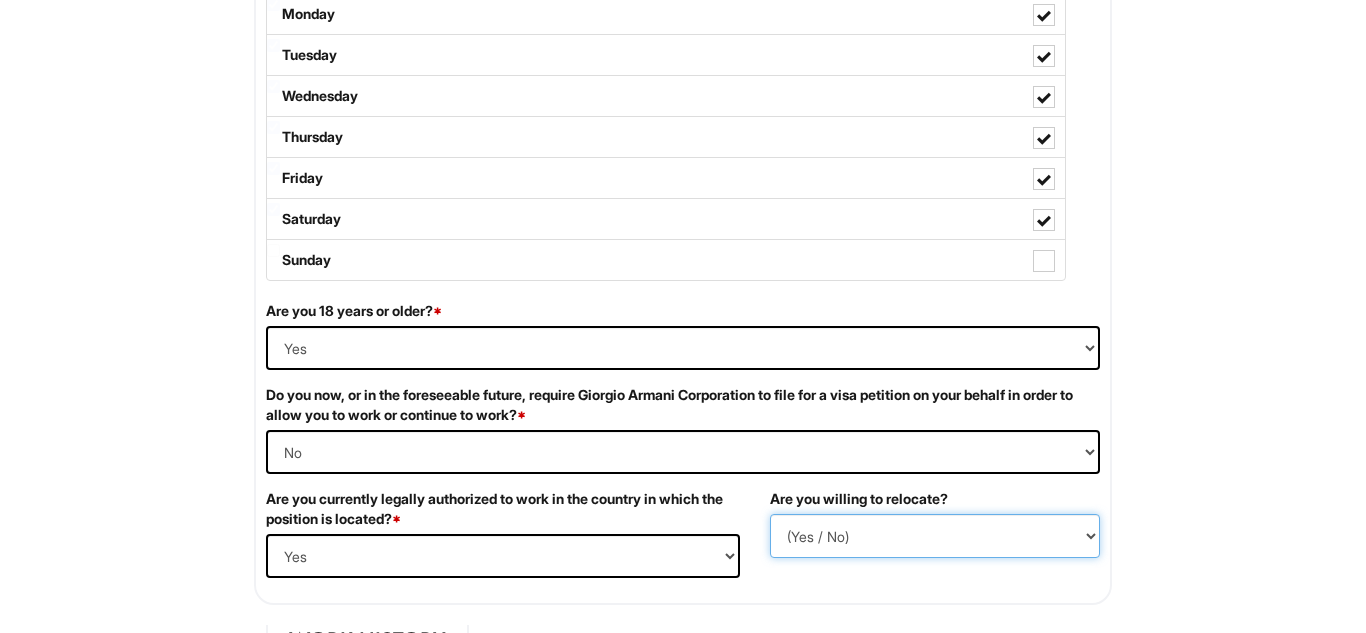 select on "N" 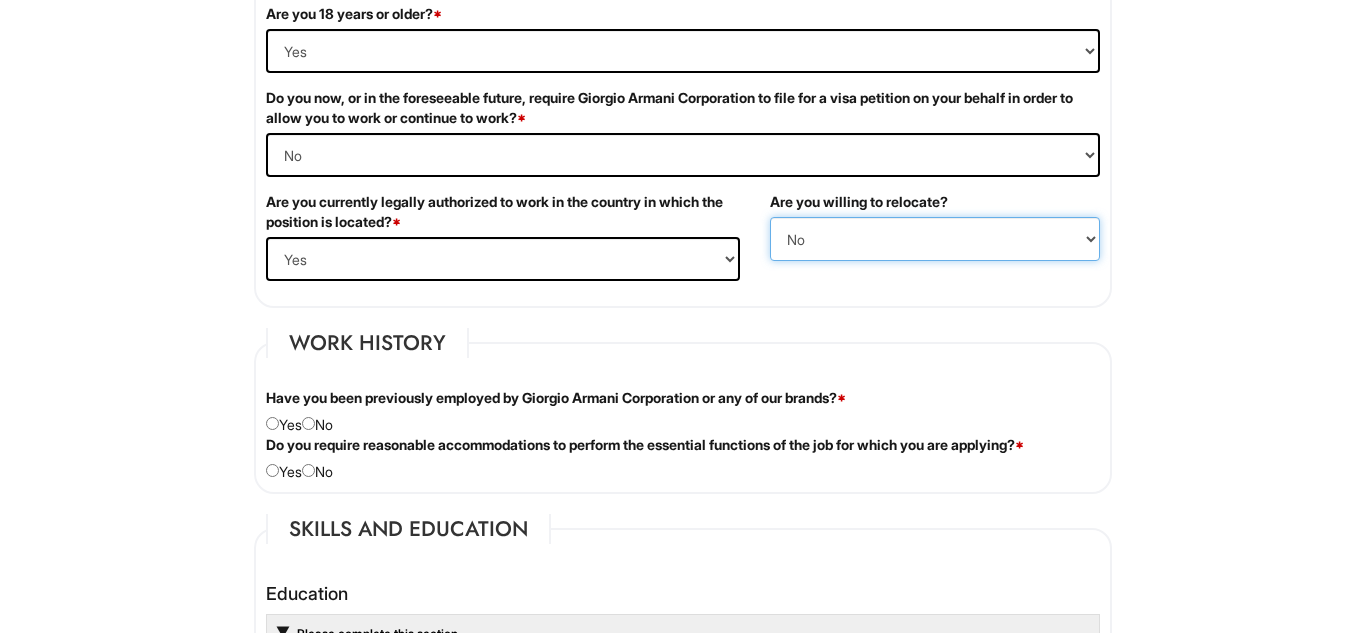 scroll, scrollTop: 1354, scrollLeft: 0, axis: vertical 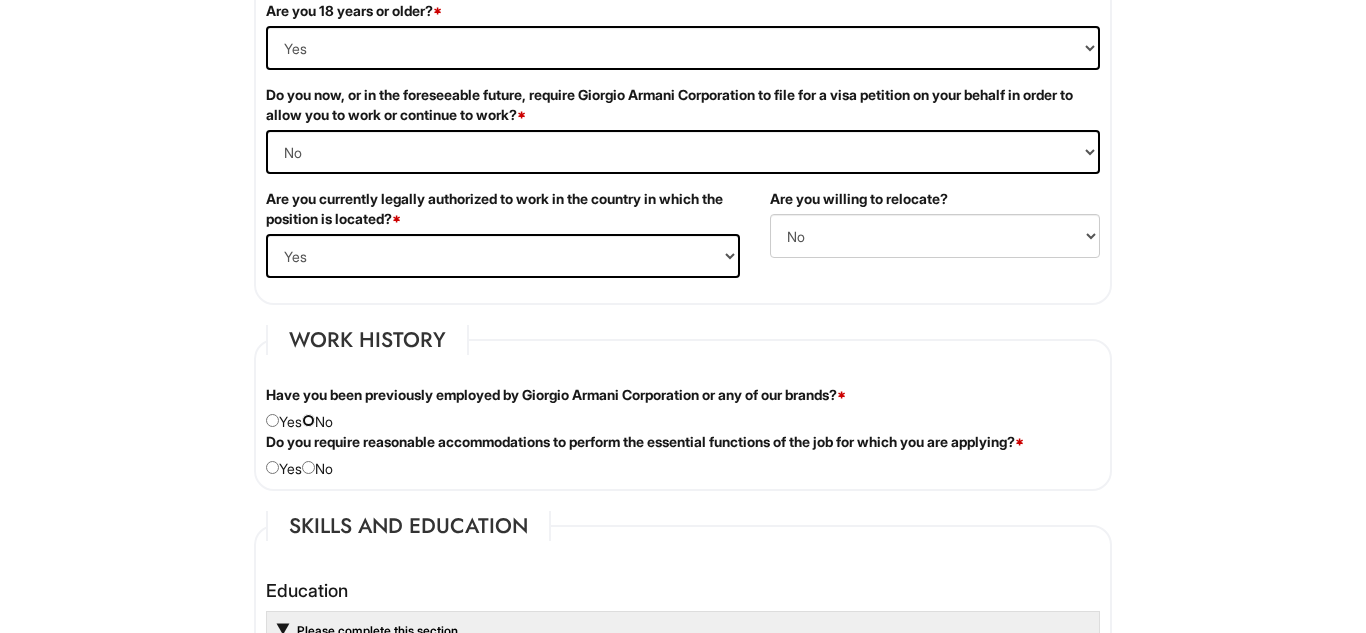 click at bounding box center [308, 420] 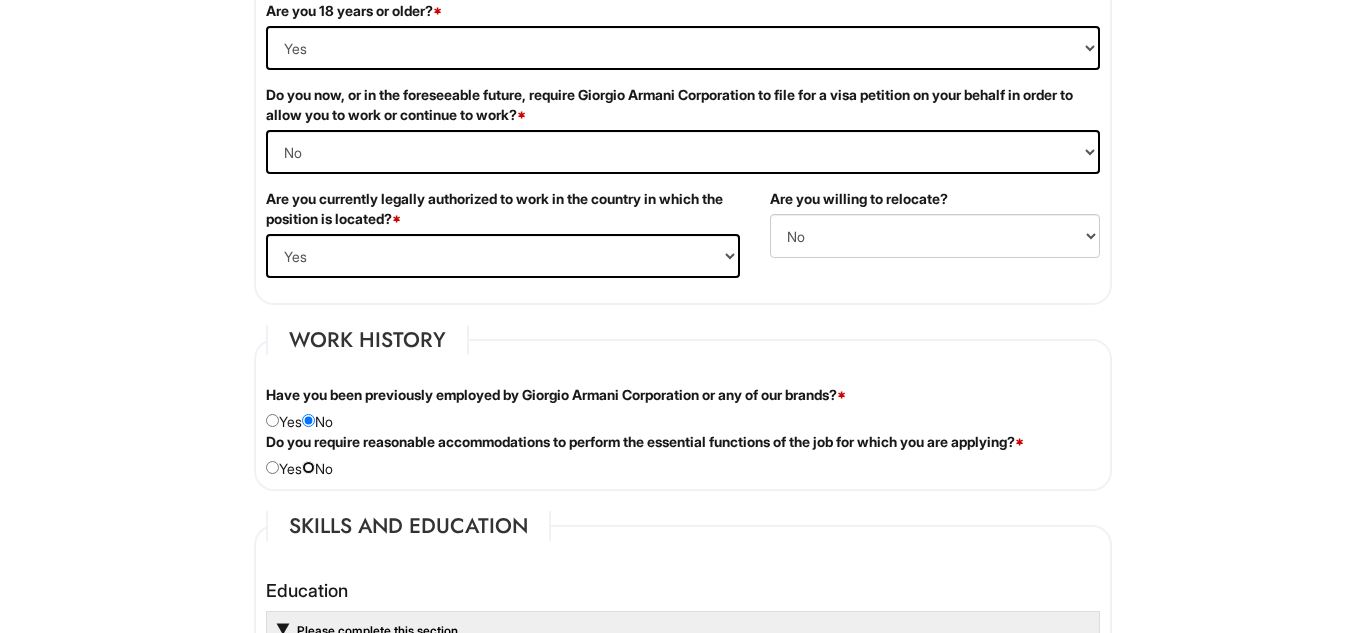 click at bounding box center [308, 467] 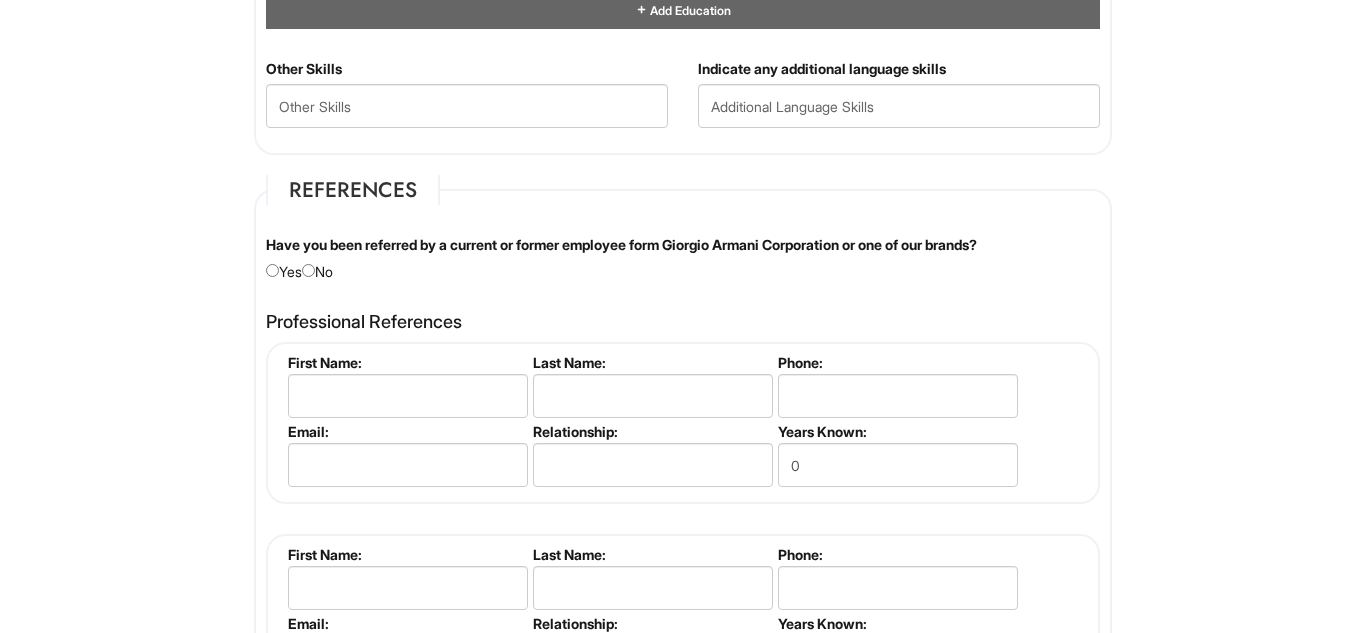 scroll, scrollTop: 2212, scrollLeft: 0, axis: vertical 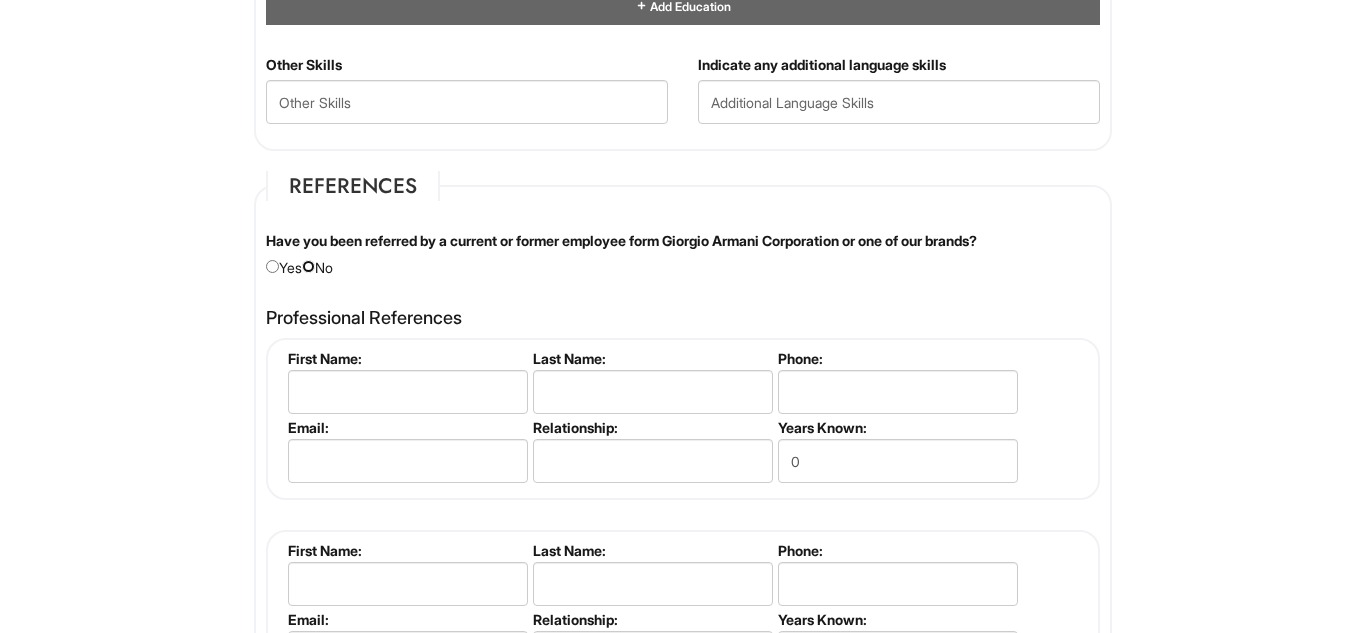 click at bounding box center (308, 266) 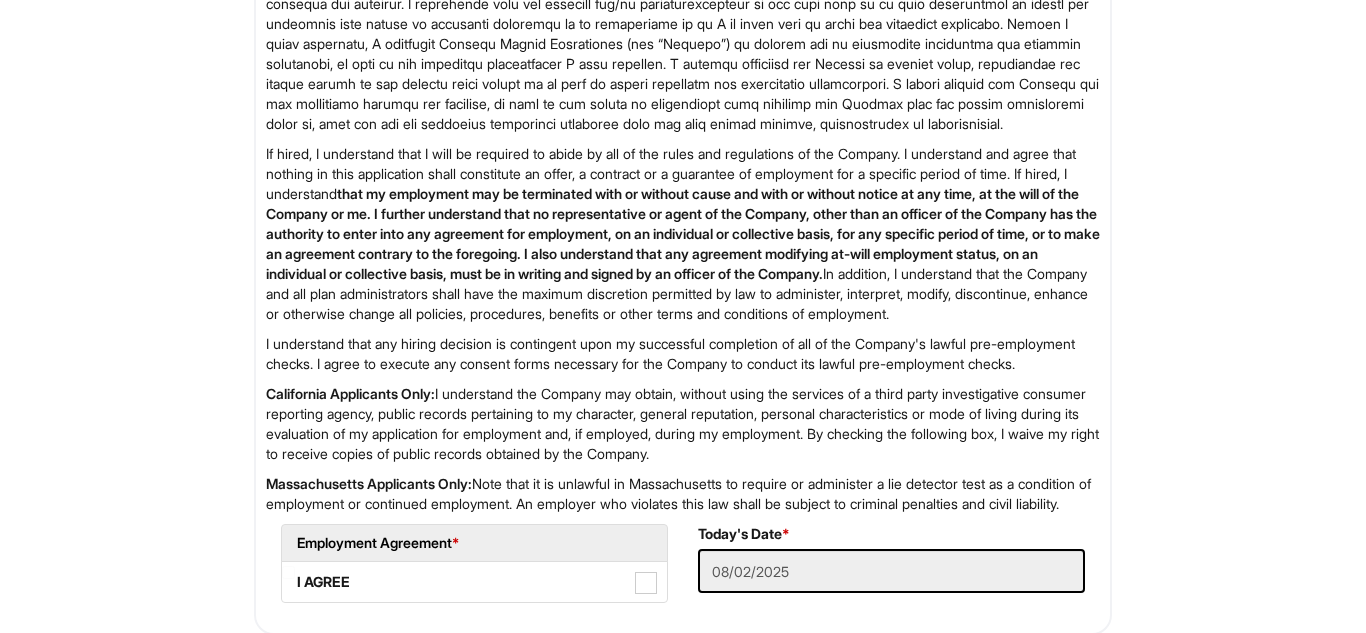 scroll, scrollTop: 3354, scrollLeft: 0, axis: vertical 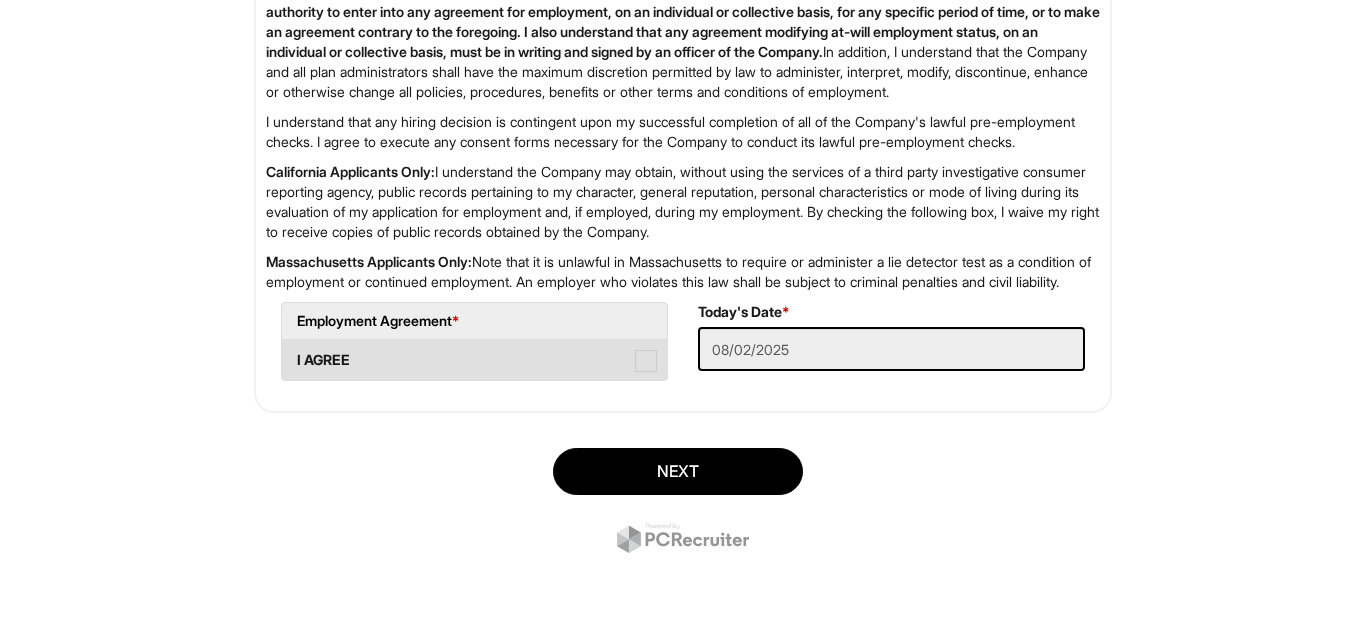 click on "I AGREE" at bounding box center (474, 360) 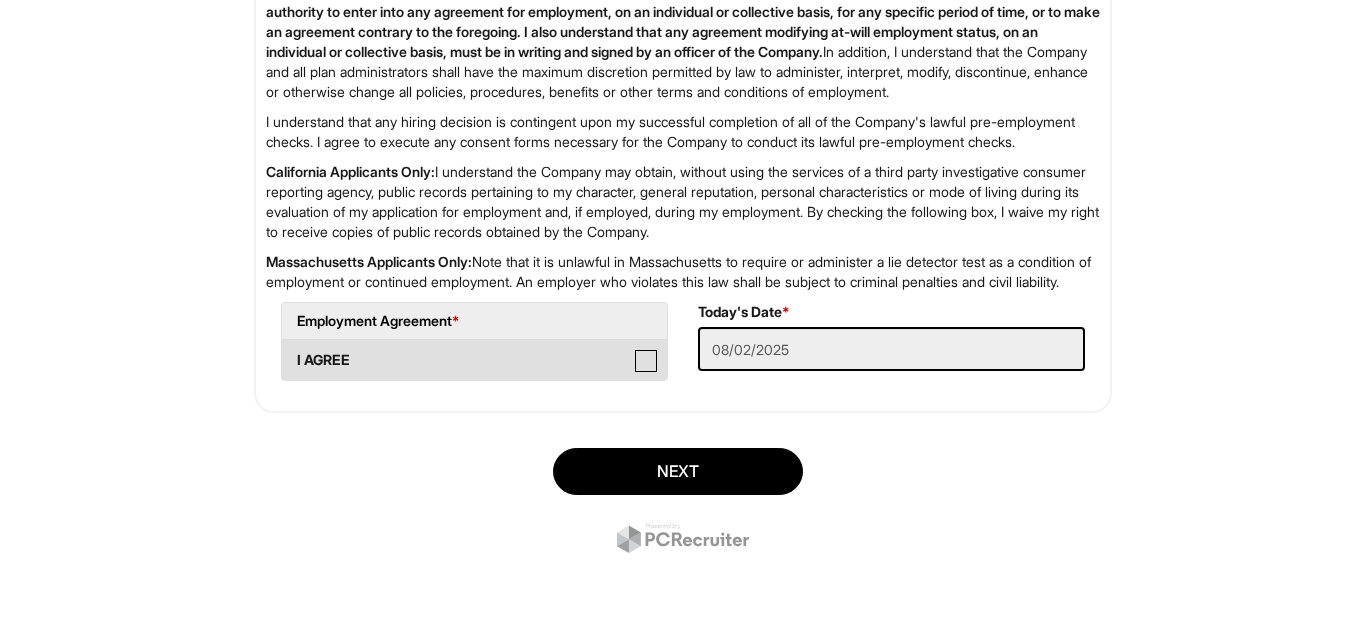 click on "I AGREE" at bounding box center (288, 350) 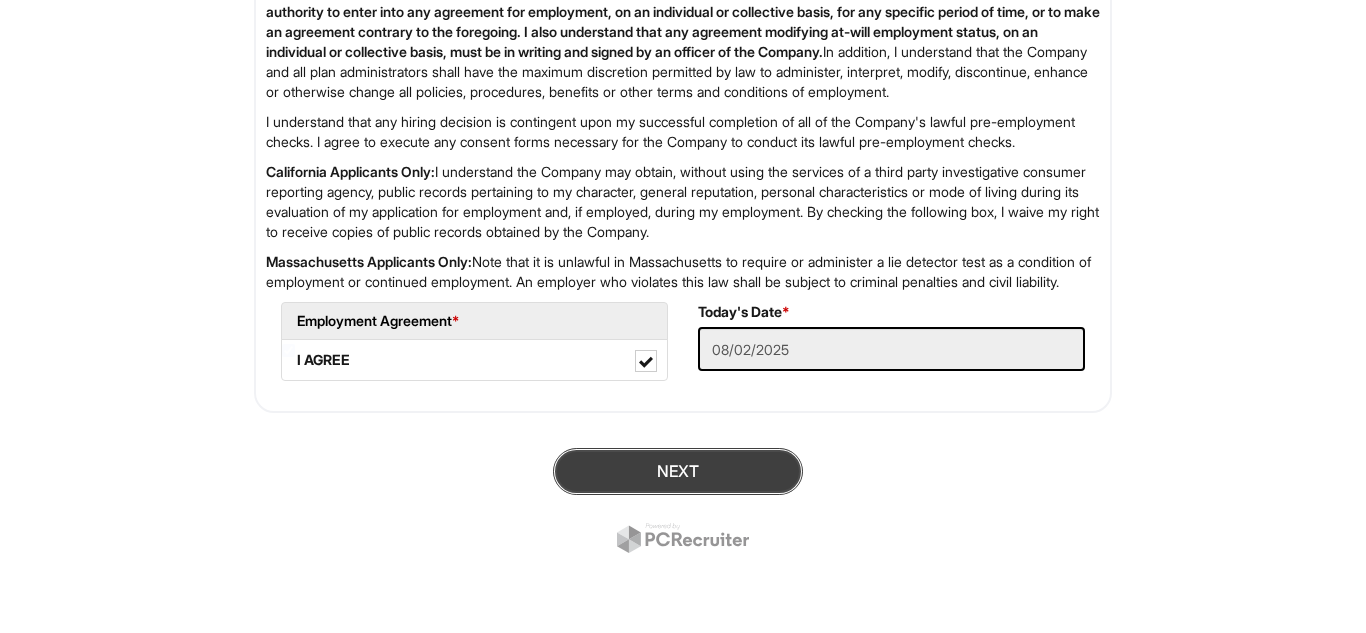 click on "Next" at bounding box center [678, 471] 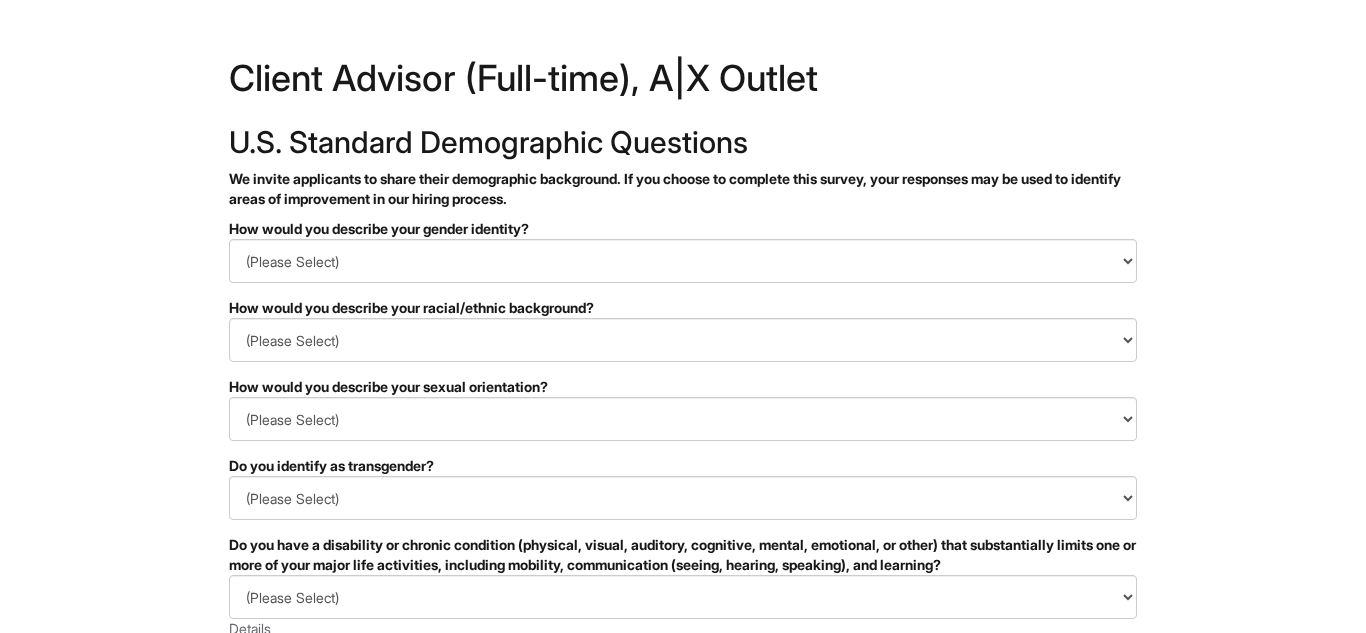 scroll, scrollTop: 0, scrollLeft: 0, axis: both 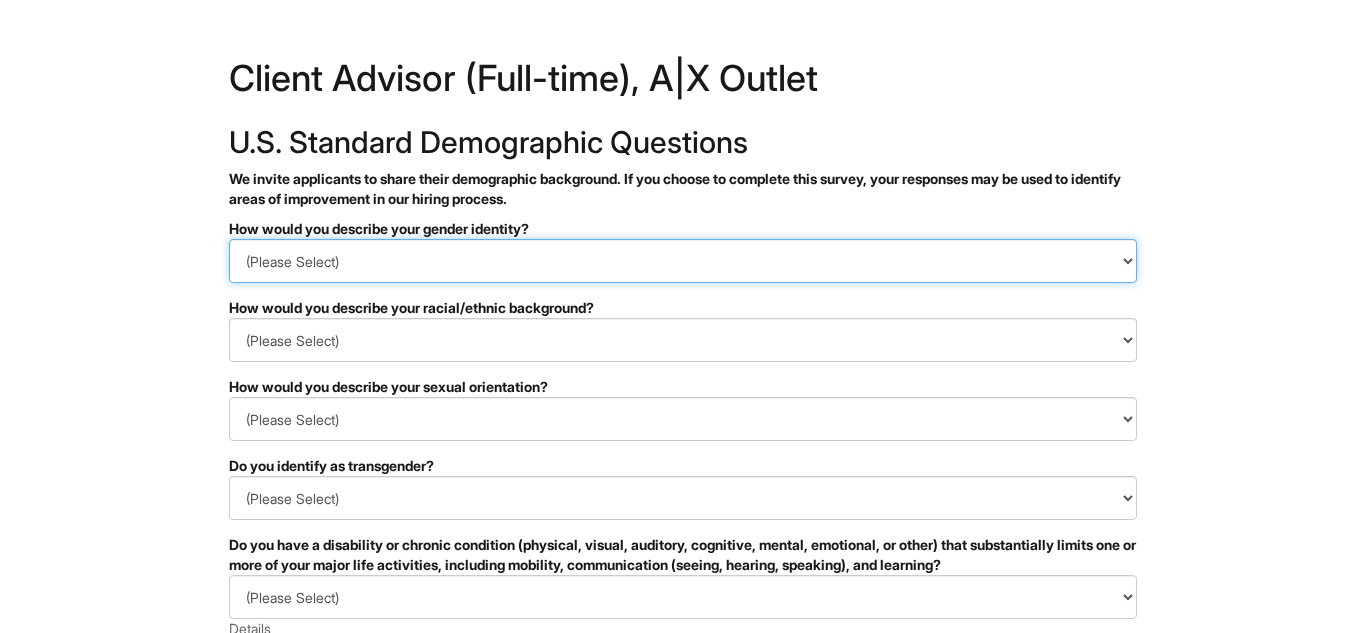 click on "(Please Select) Man Woman Non-binary I prefer to self-describe I don't wish to answer" at bounding box center [683, 261] 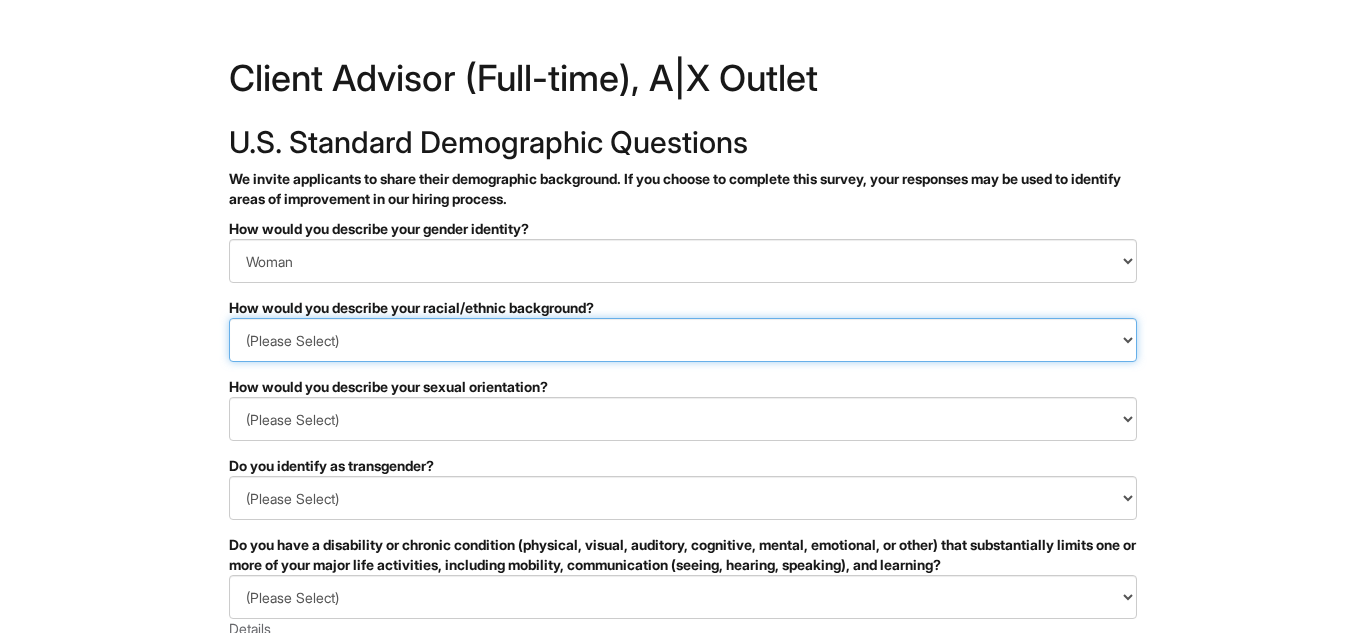 click on "(Please Select) Black or of African descent    East Asian    Hispanic, Latinx or of Spanish Origin    Indigenous, American Indian or Alaska Native    Middle Eastern or North African    Native Hawaiian or Pacific Islander    South Asian    Southeast Asian    White or European    I prefer to self-describe    I don't wish to answer" at bounding box center [683, 340] 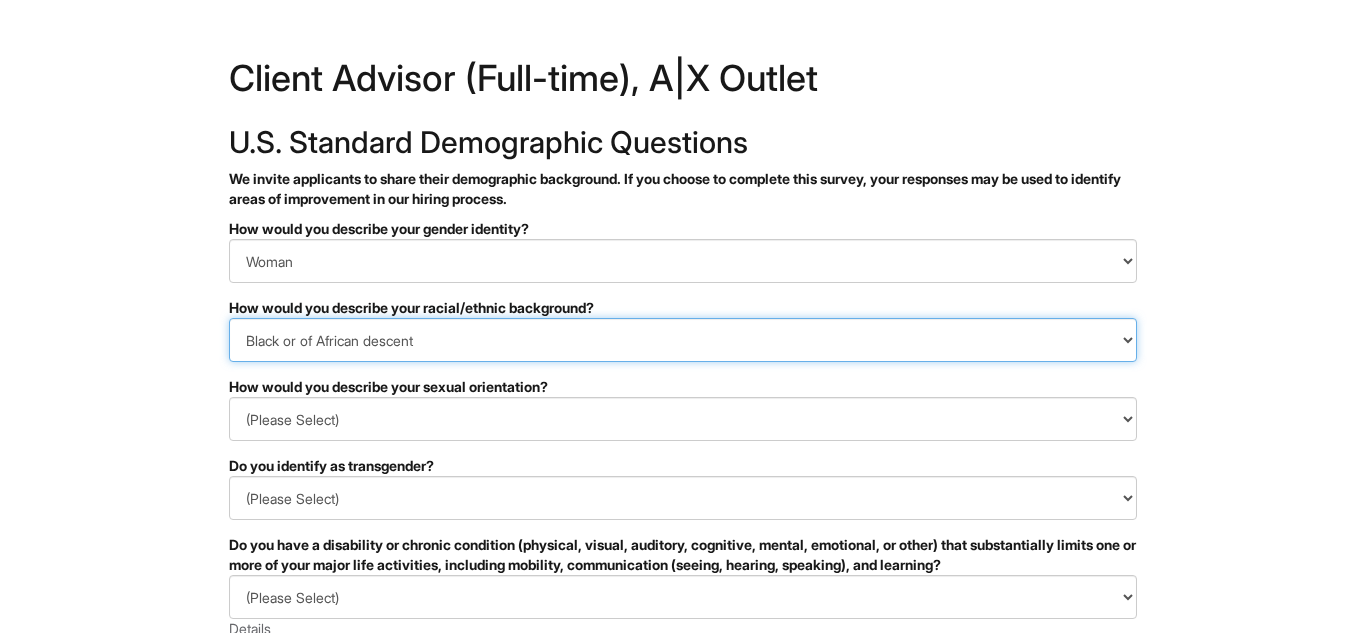 click on "(Please Select) Black or of African descent    East Asian    Hispanic, Latinx or of Spanish Origin    Indigenous, American Indian or Alaska Native    Middle Eastern or North African    Native Hawaiian or Pacific Islander    South Asian    Southeast Asian    White or European    I prefer to self-describe    I don't wish to answer" at bounding box center [683, 340] 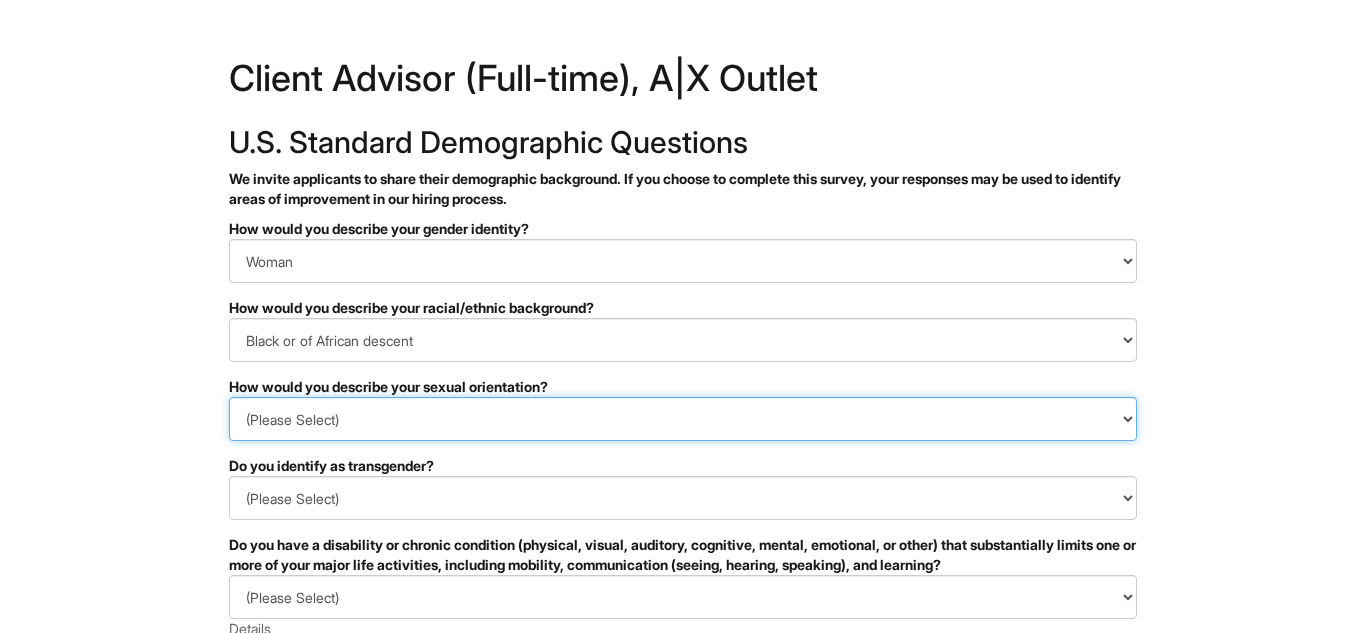 click on "(Please Select) Asexual Bisexual and/or pansexual Gay Heterosexual Lesbian Queer I prefer to self-describe I don't wish to answer" at bounding box center [683, 419] 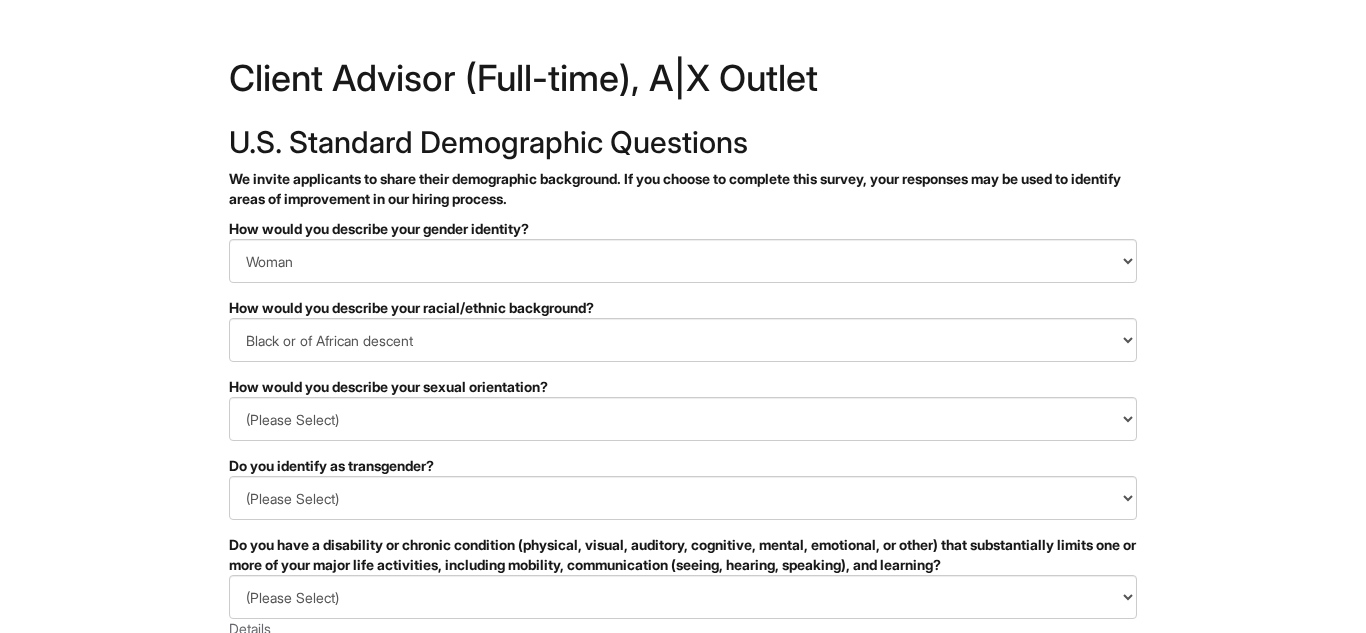 click on "✔ 2 3 Client Advisor (Full-time), A|X Outlet U.S. Standard Demographic Questions We invite applicants to share their demographic background. If you choose to complete this survey, your responses may be used to identify
areas of improvement in our hiring process. PLEASE COMPLETE ALL REQUIRED FIELDS How would you describe your gender identity? (Please Select) Man Woman Non-binary I prefer to self-describe I don't wish to answer How would you describe your racial/ethnic background? (Please Select) Black or of African descent    East Asian    Hispanic, Latinx or of Spanish Origin    Indigenous, American Indian or Alaska Native    Middle Eastern or North African    Native Hawaiian or Pacific Islander    South Asian    Southeast Asian    White or European    I prefer to self-describe    I don't wish to answer How would you describe your sexual orientation? (Please Select) Asexual Bisexual and/or pansexual Gay Heterosexual Lesbian Queer I prefer to self-describe I don't wish to answer (Please Select) Yes No Indeed" at bounding box center (683, 568) 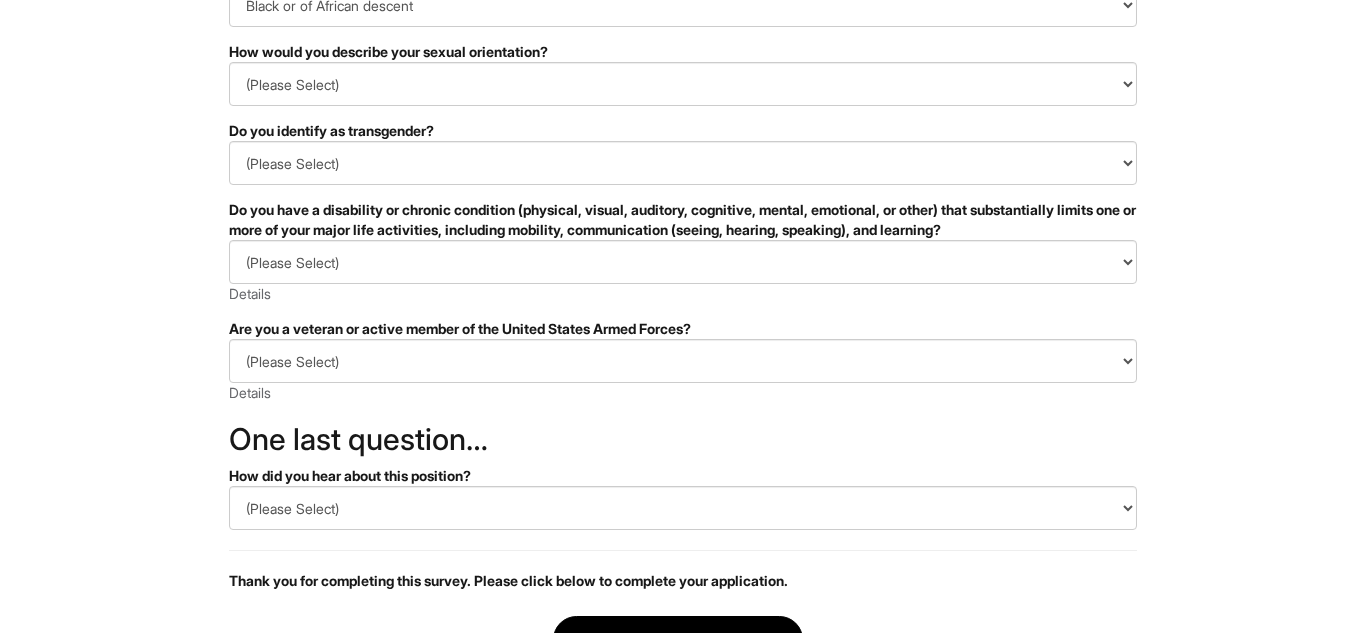 scroll, scrollTop: 339, scrollLeft: 0, axis: vertical 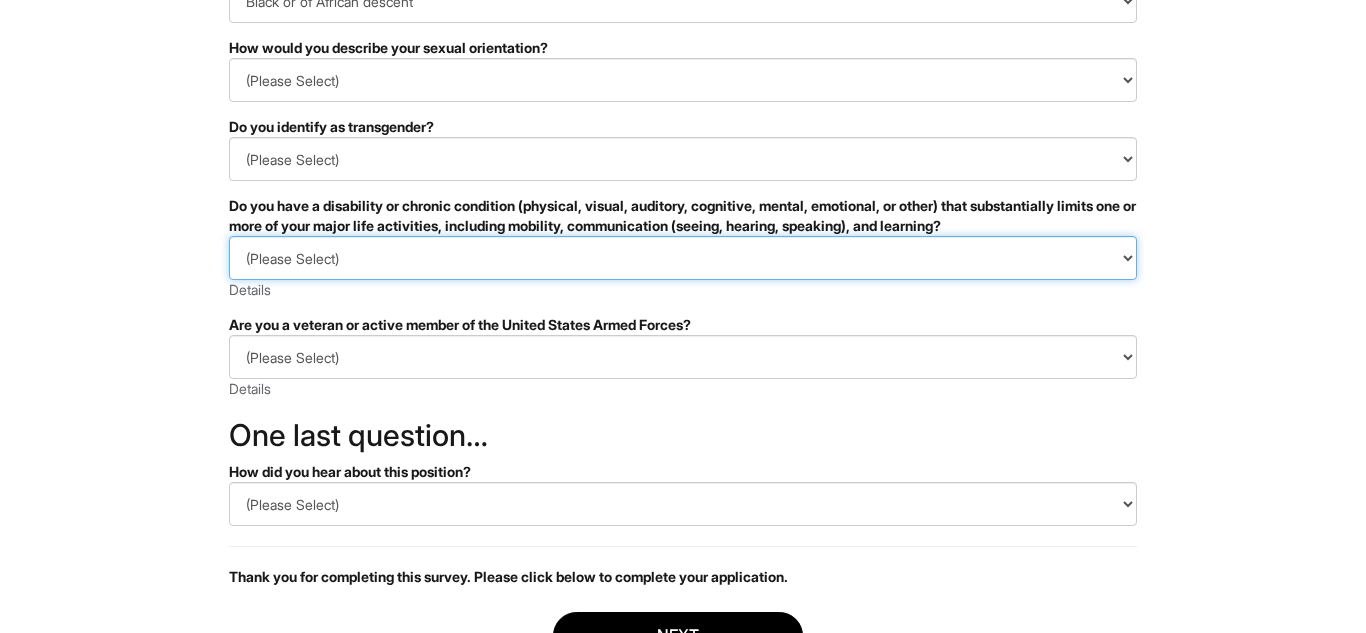 click on "(Please Select) YES, I HAVE A DISABILITY (or previously had a disability) NO, I DON'T HAVE A DISABILITY I DON'T WISH TO ANSWER" at bounding box center [683, 258] 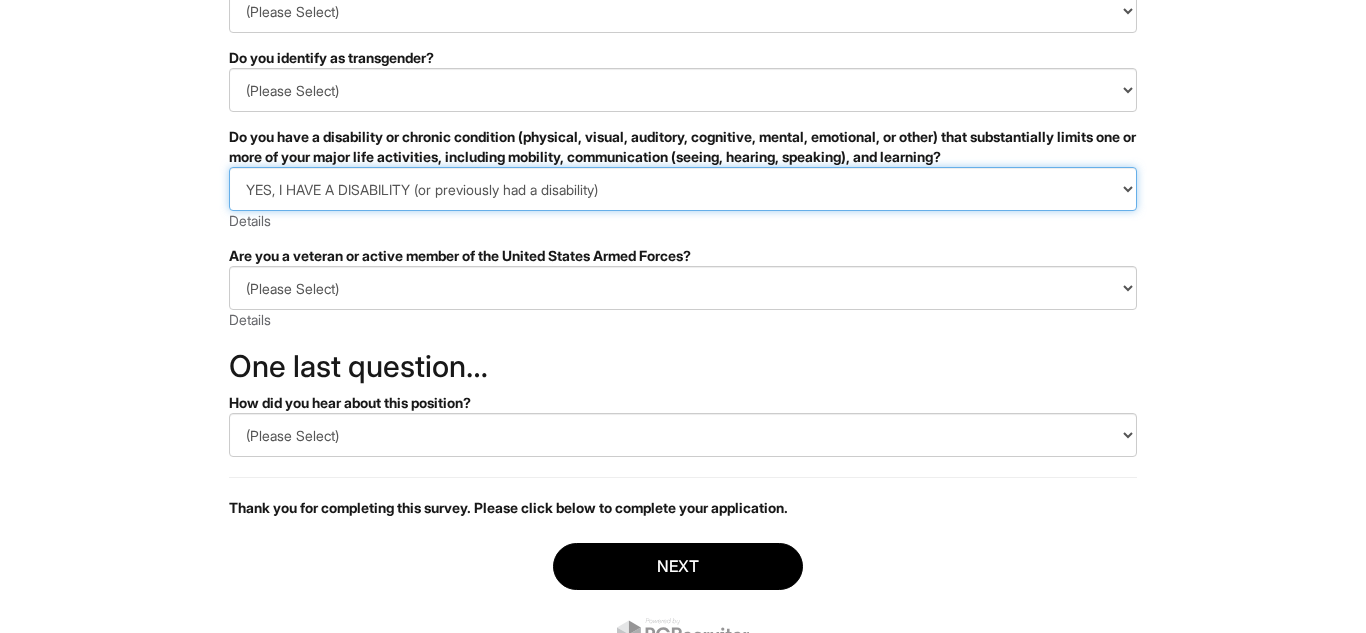 scroll, scrollTop: 410, scrollLeft: 0, axis: vertical 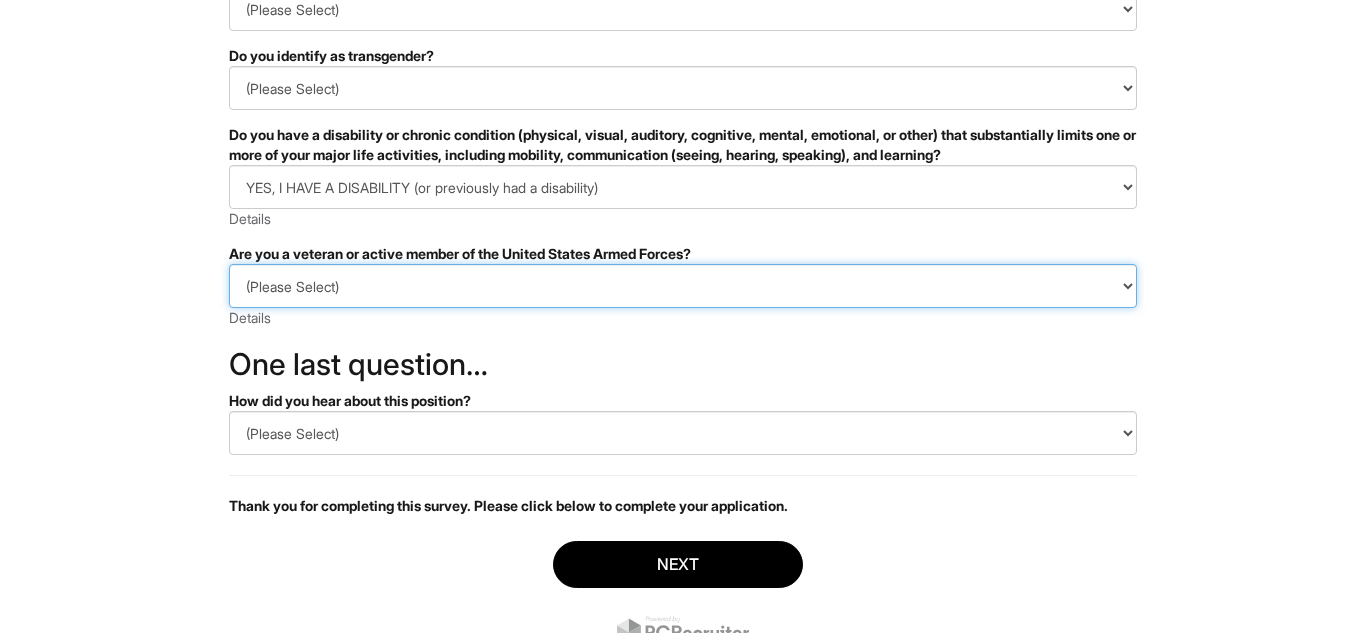 click on "(Please Select) I IDENTIFY AS ONE OR MORE OF THE CLASSIFICATIONS OF PROTECTED VETERANS LISTED I AM NOT A PROTECTED VETERAN I PREFER NOT TO ANSWER" at bounding box center [683, 286] 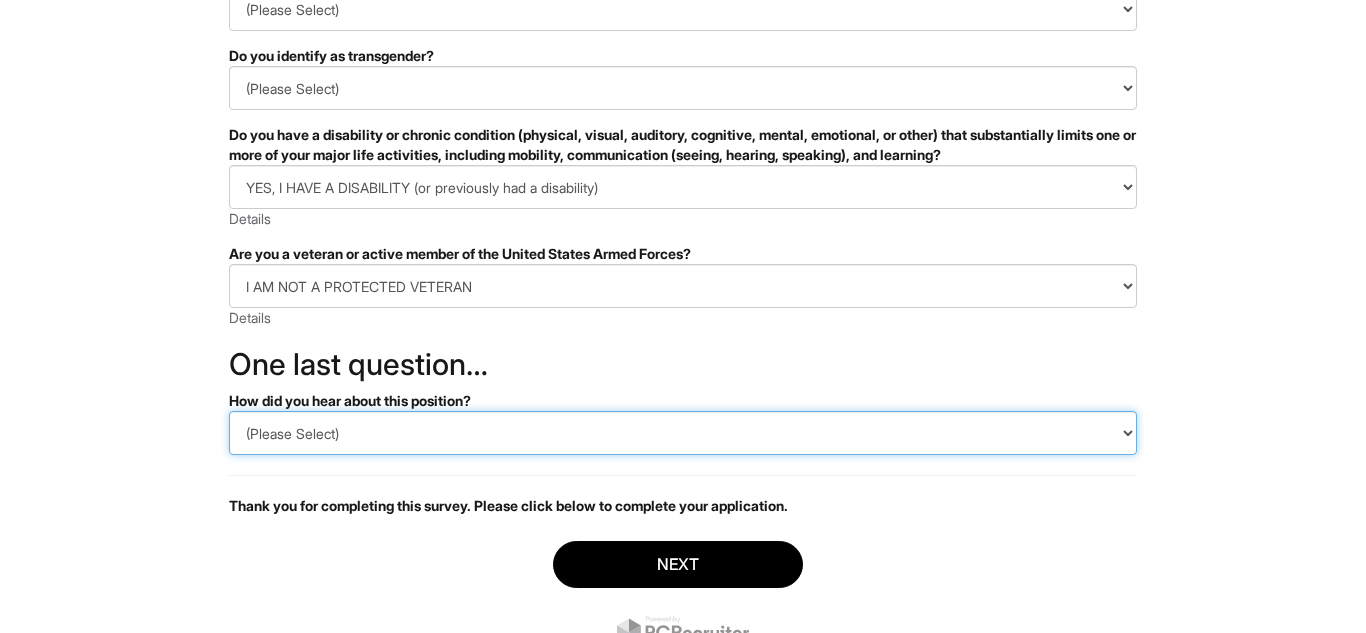 click on "(Please Select) CareerBuilder Indeed LinkedIn Monster Referral Other" at bounding box center (683, 433) 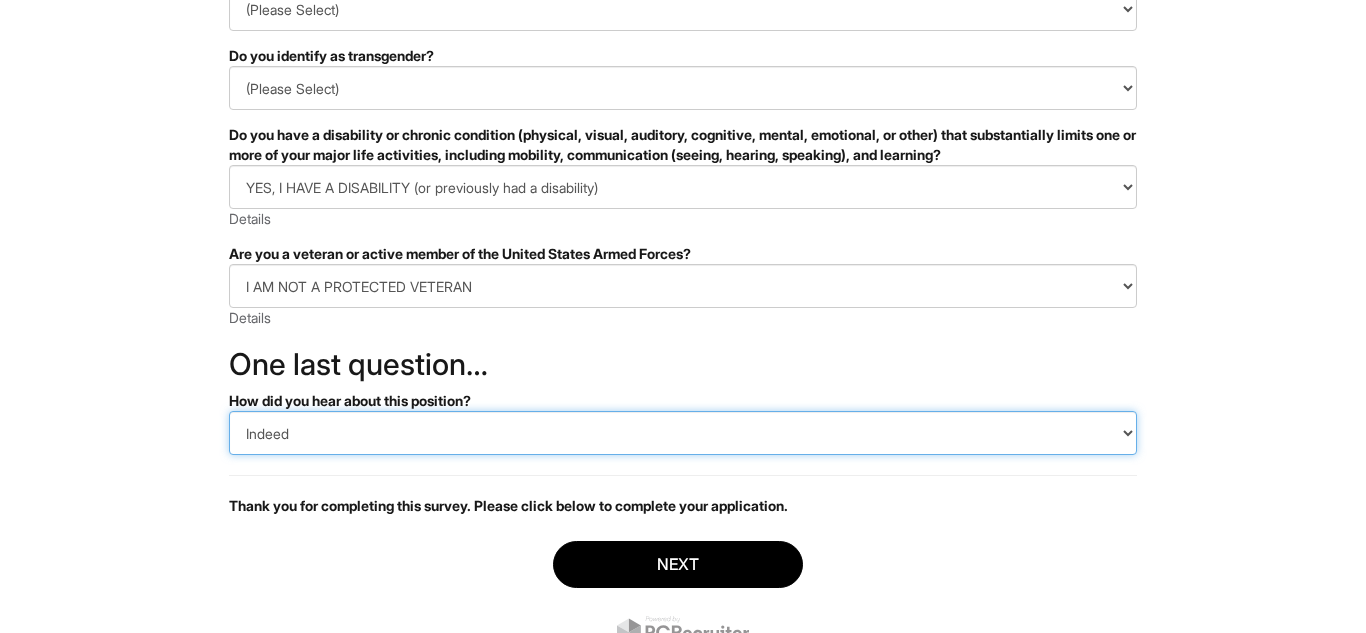 click on "(Please Select) CareerBuilder Indeed LinkedIn Monster Referral Other" at bounding box center [683, 433] 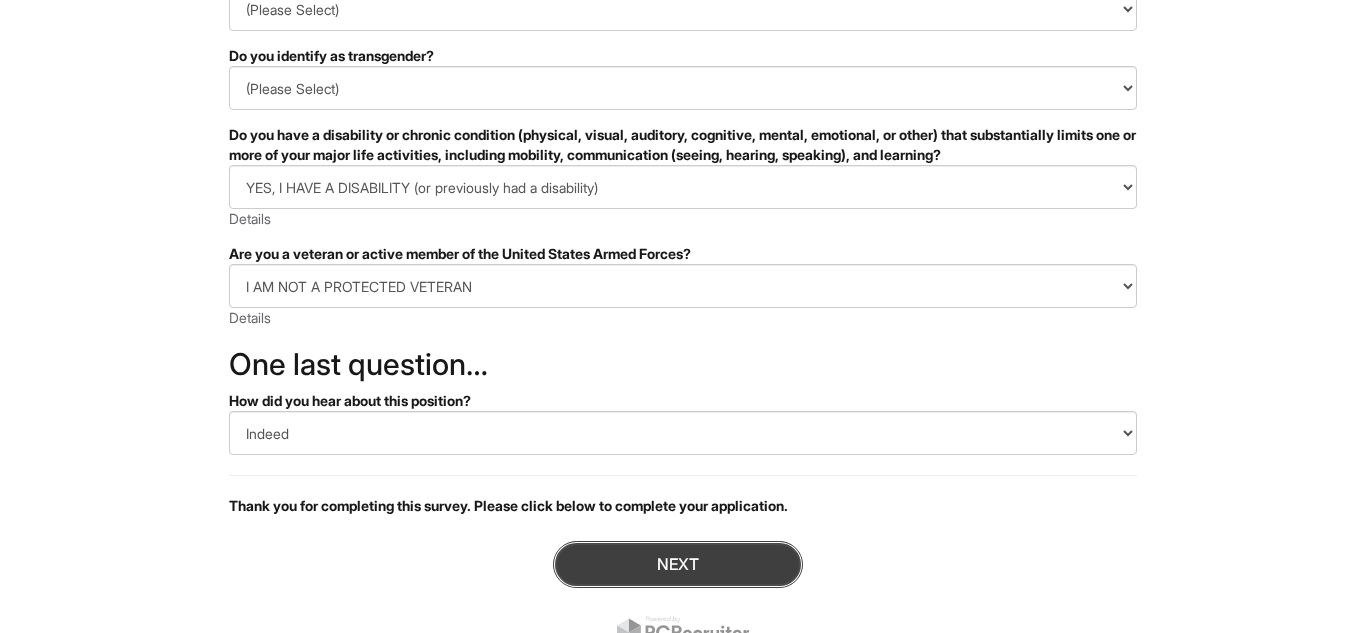 click on "Next" at bounding box center (678, 564) 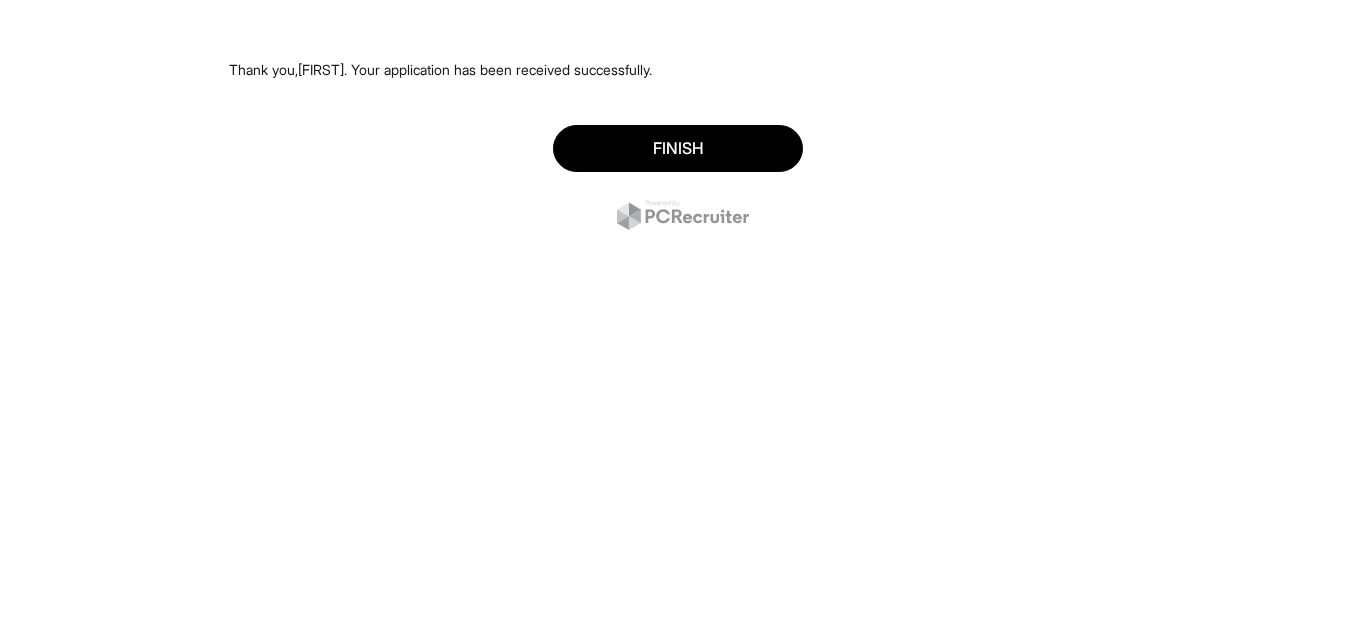 scroll, scrollTop: 0, scrollLeft: 0, axis: both 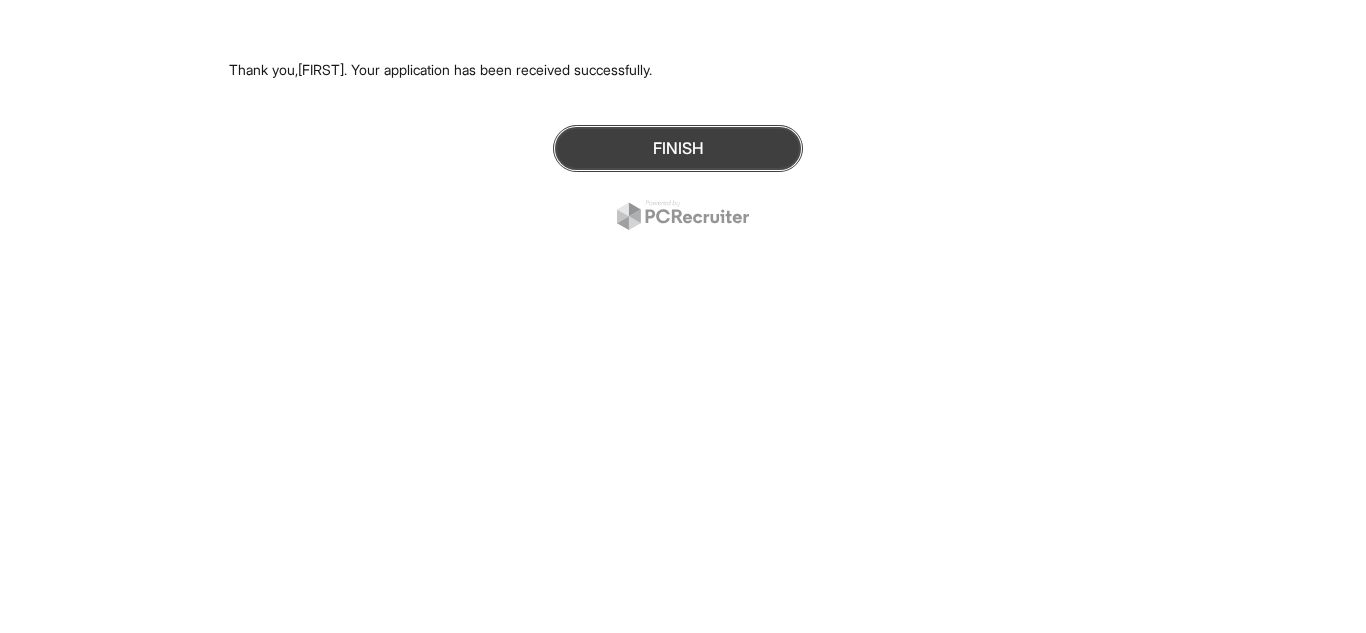 click on "Finish" at bounding box center (678, 148) 